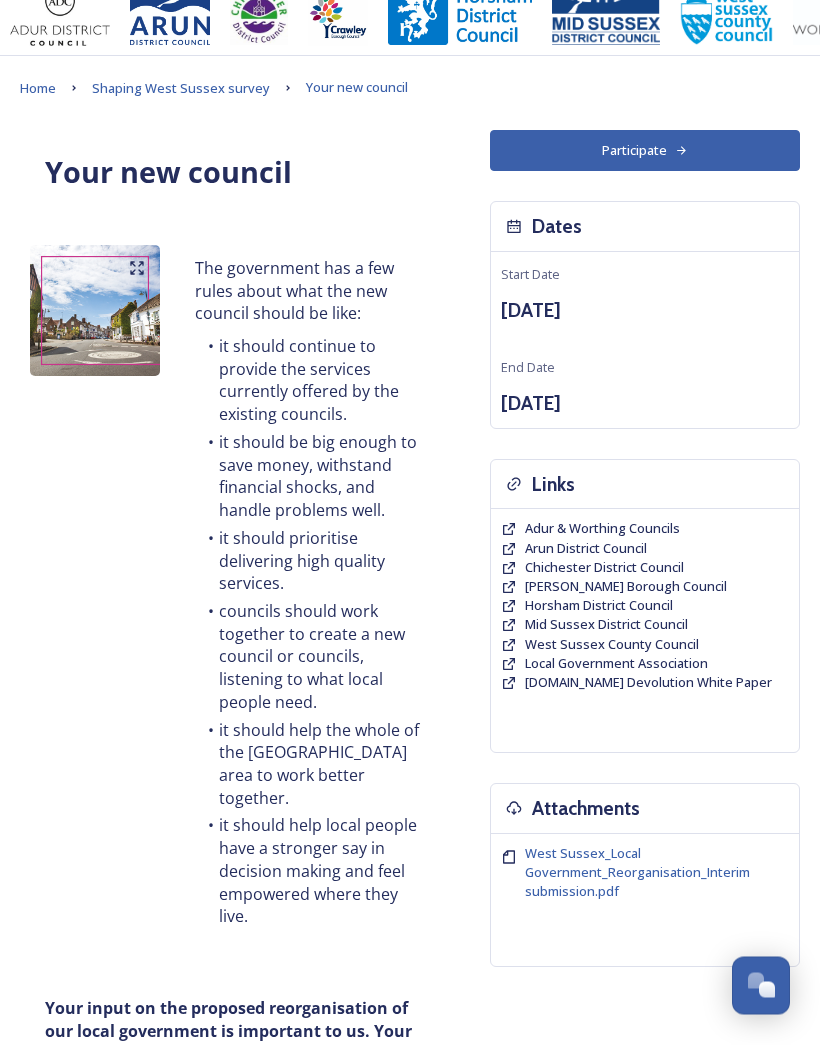 scroll, scrollTop: 0, scrollLeft: 0, axis: both 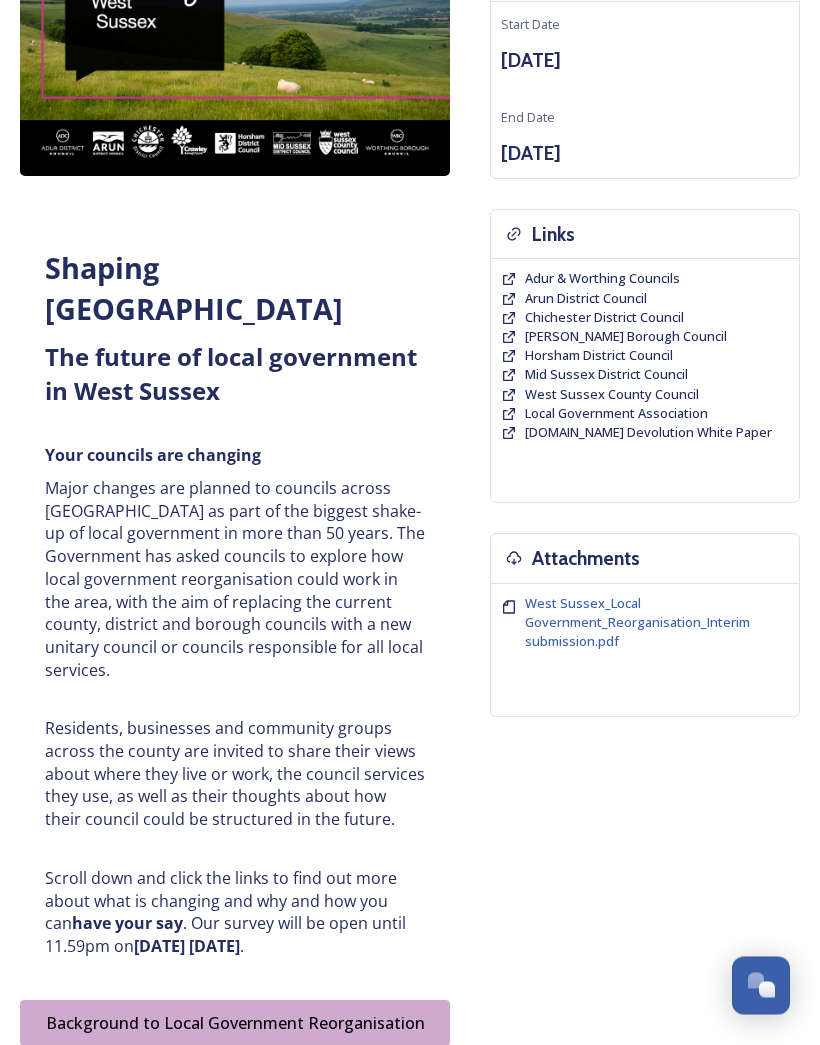 click on "Background to Local Government Reorganisation" at bounding box center [235, 1024] 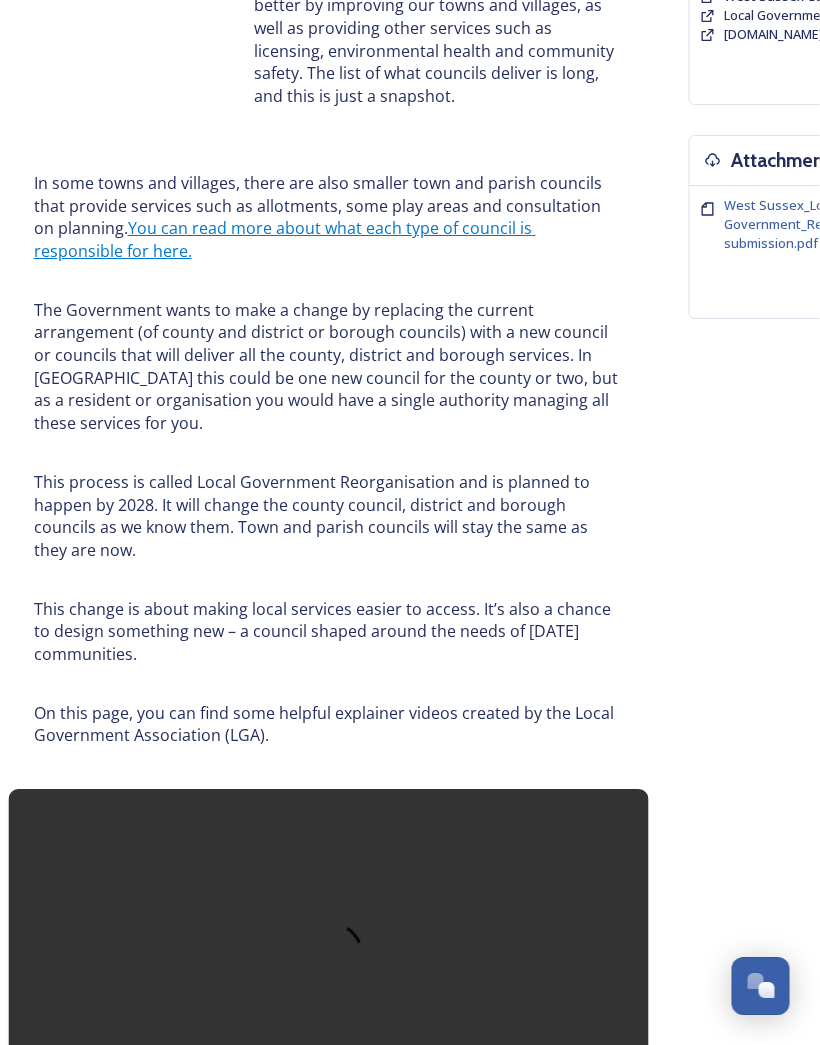 scroll, scrollTop: 662, scrollLeft: 12, axis: both 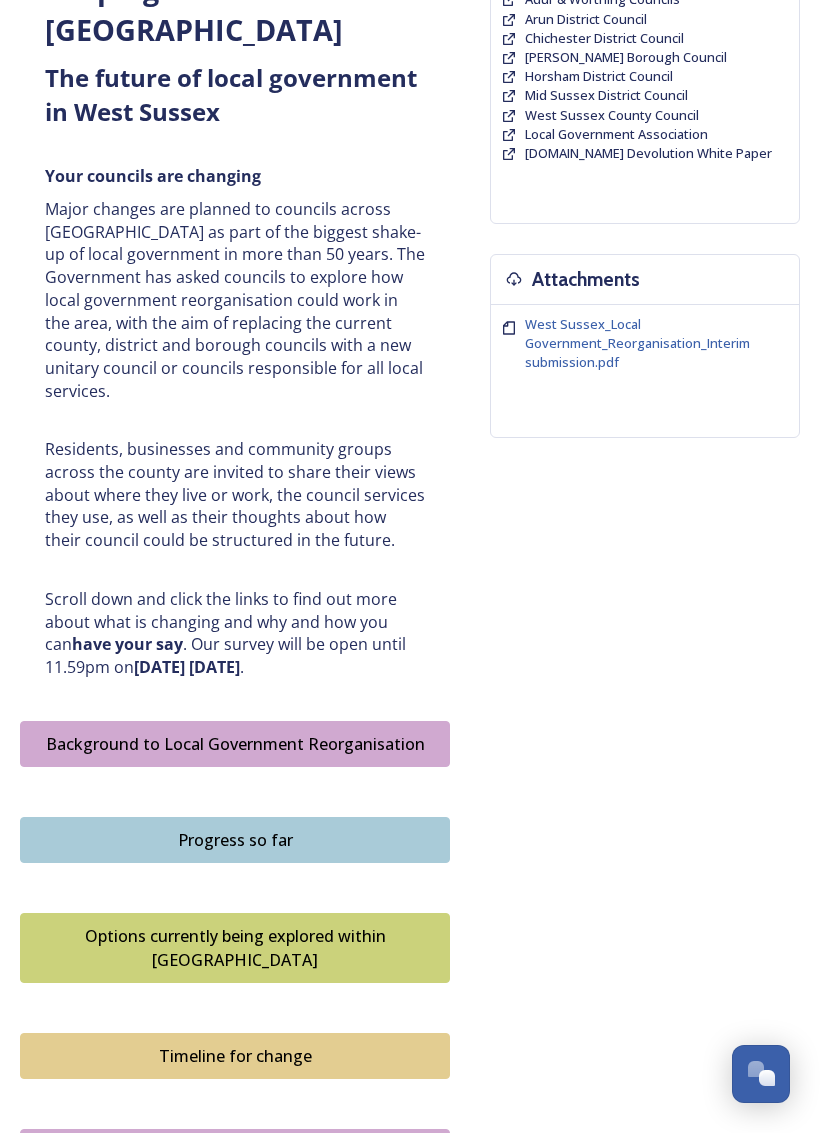 click on "Progress so far" at bounding box center [235, 840] 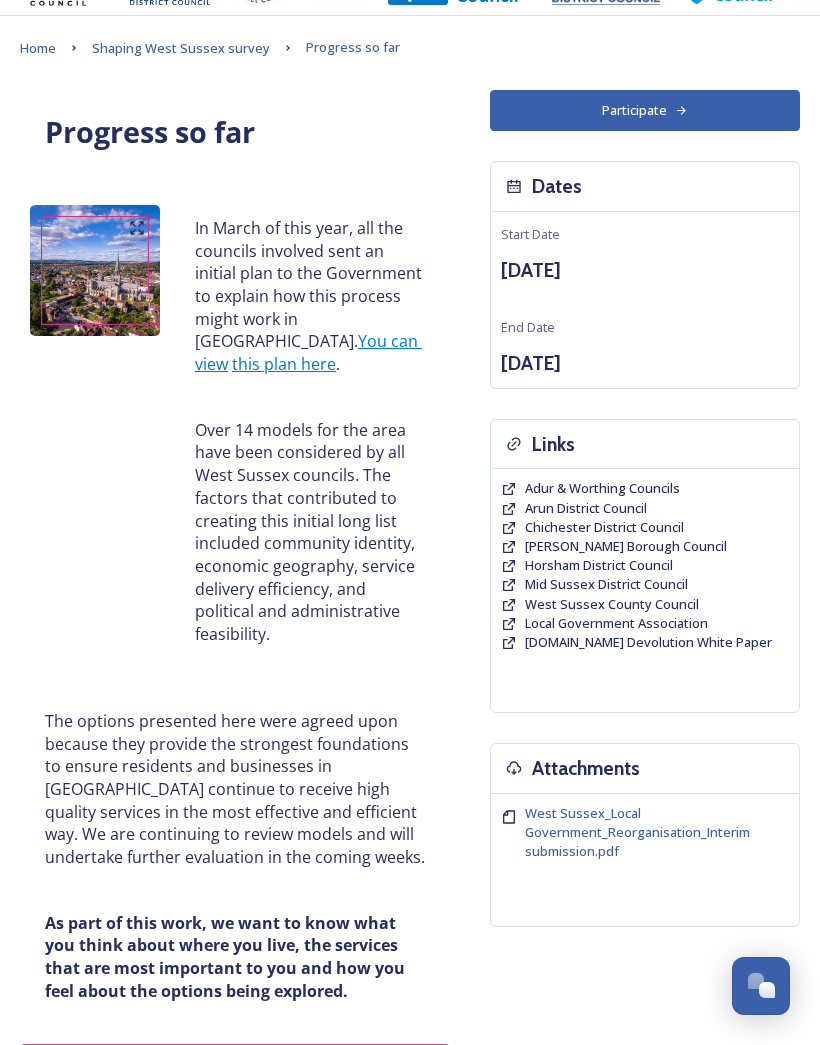 scroll, scrollTop: 62, scrollLeft: 0, axis: vertical 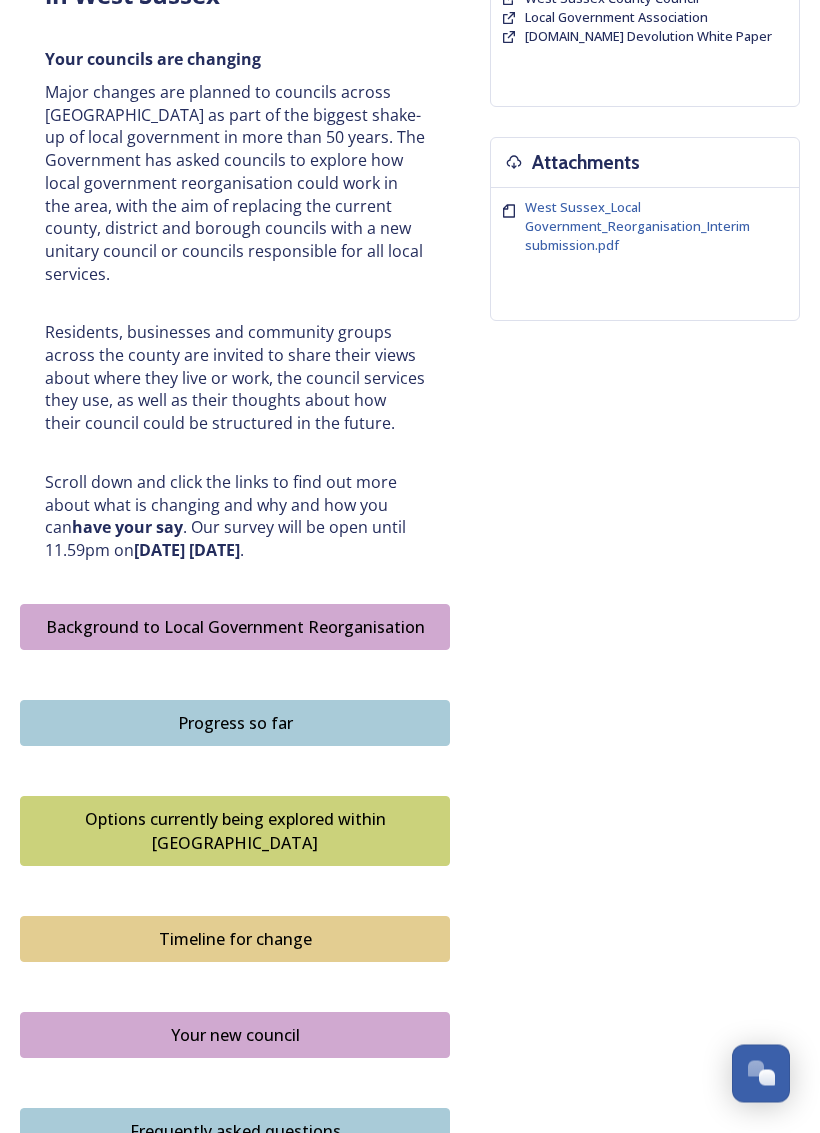 click on "Options currently being explored within [GEOGRAPHIC_DATA]" at bounding box center [235, 832] 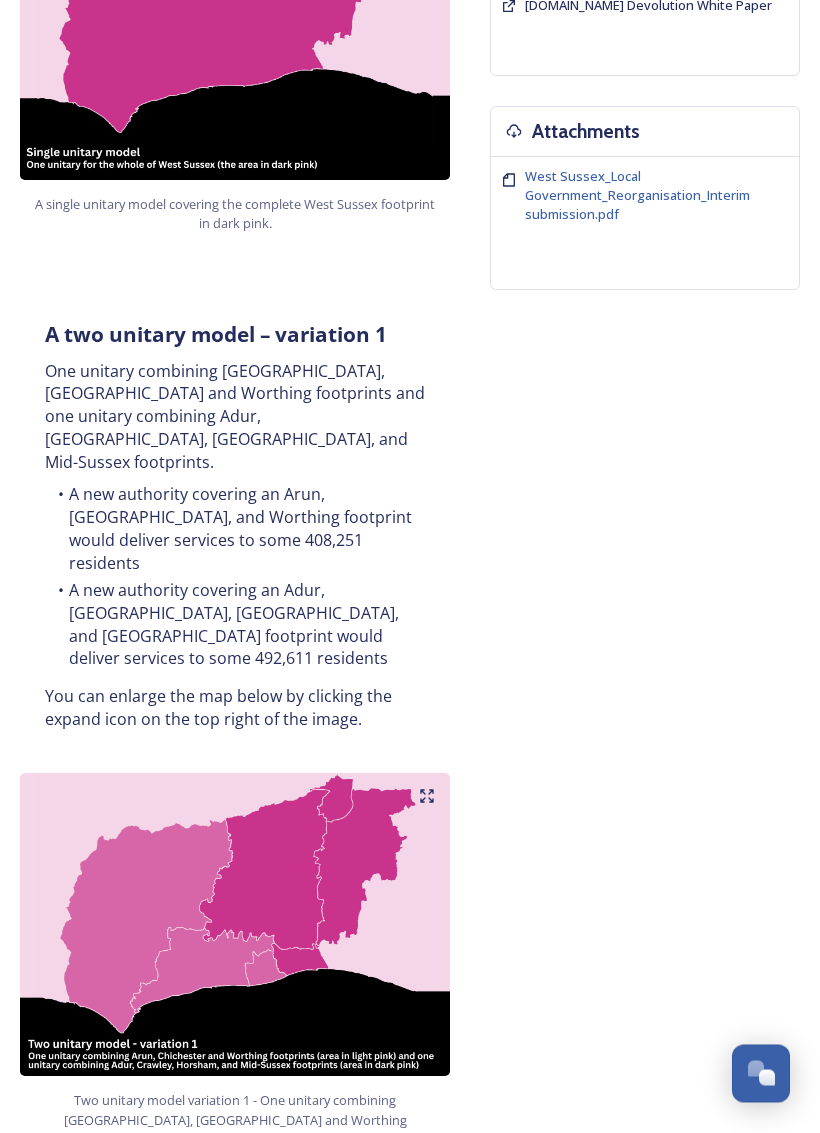 scroll, scrollTop: 701, scrollLeft: 0, axis: vertical 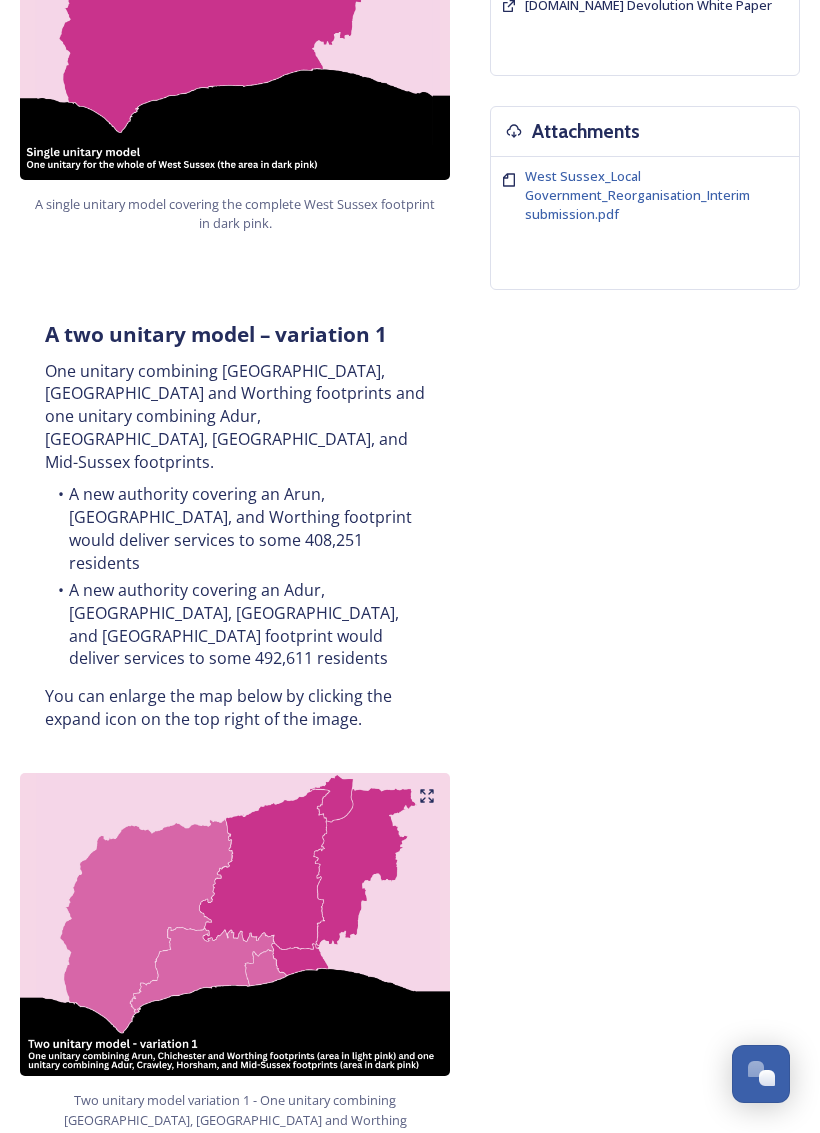 click at bounding box center [235, 925] 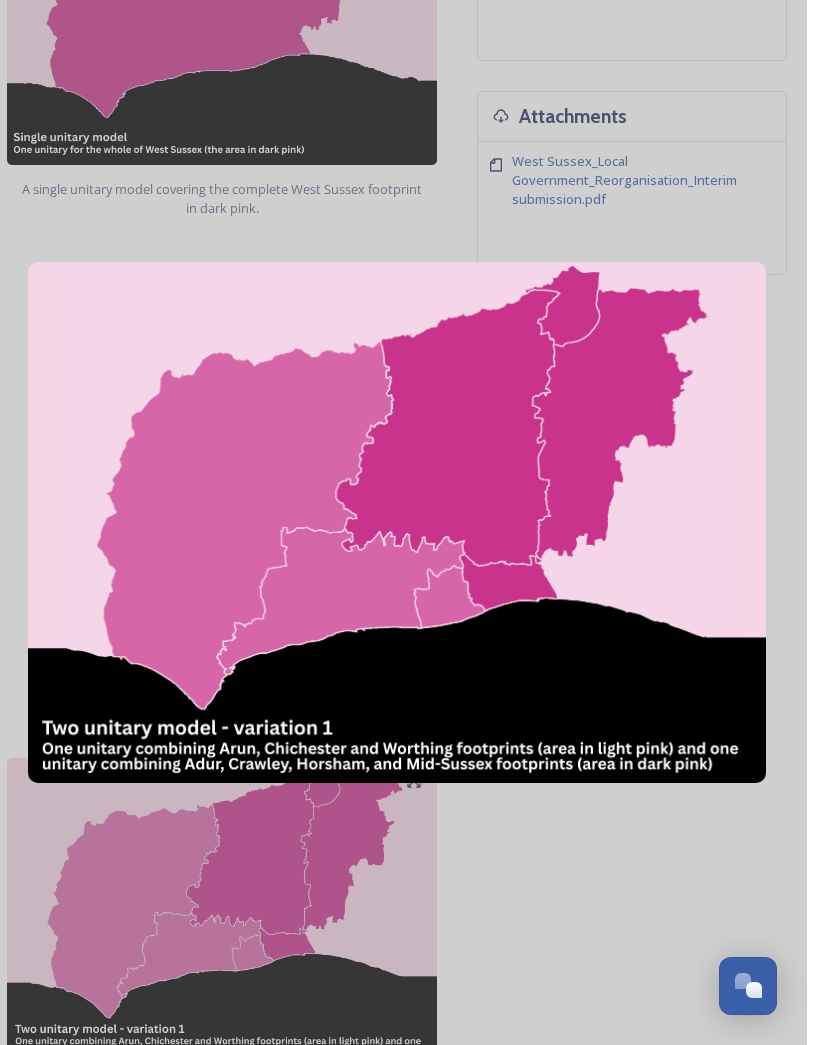 scroll, scrollTop: 728, scrollLeft: 0, axis: vertical 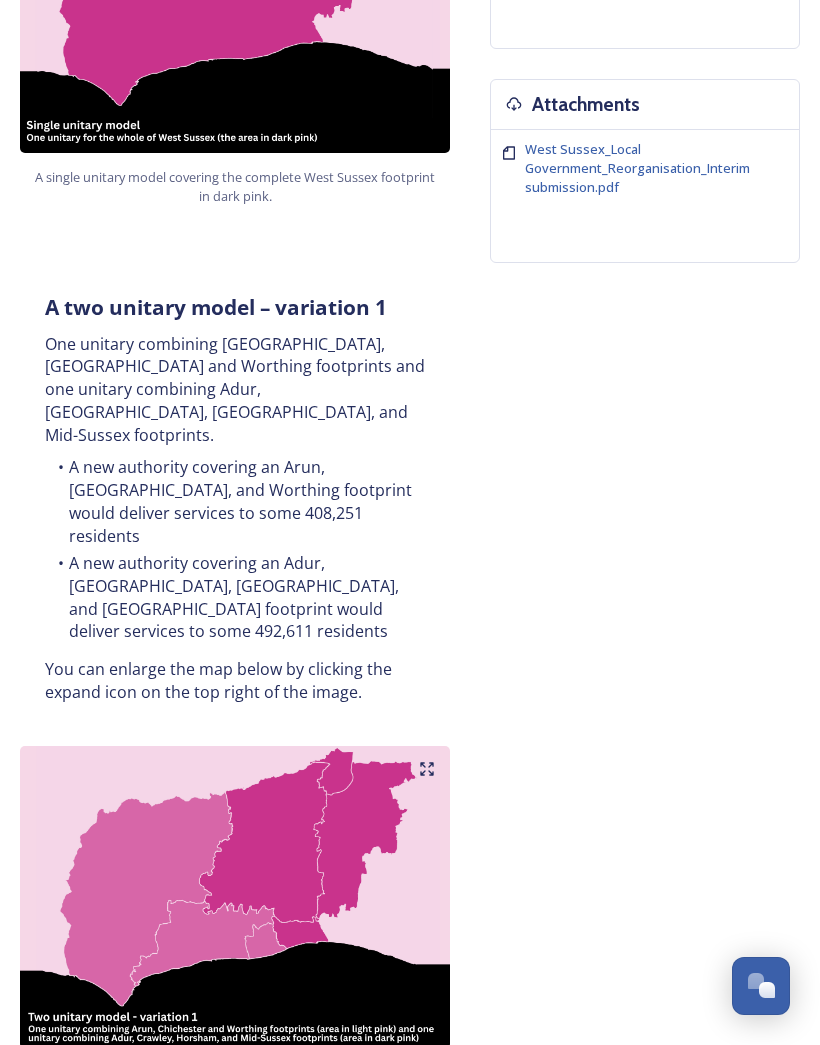 click on "Overview of options A single unitary model   A single county unitary would align with the current West Sussex county boundary. This would bring the County Council and all seven District and Borough Council services together to form a new unitary council for [GEOGRAPHIC_DATA]. The single unitary would deliver services to some 900,862 residents. You can enlarge the map below by clicking the expand icon on the top right of the image. A single unitary model covering the complete West Sussex footprint in dark pink. A two unitary model – variation 1 One unitary combining Arun, [GEOGRAPHIC_DATA] and Worthing footprints and one unitary combining Adur, [GEOGRAPHIC_DATA], [GEOGRAPHIC_DATA], and Mid-Sussex footprints. A new authority covering an Arun, [GEOGRAPHIC_DATA], and Worthing footprint would deliver services to some 408,251 residents   A new authority covering an Adur, [GEOGRAPHIC_DATA], [GEOGRAPHIC_DATA], and [GEOGRAPHIC_DATA] footprint would deliver services to some 492,611 residents    A two unitary model – variation 2     Our area    Scale         File Type:" at bounding box center (410, 2110) 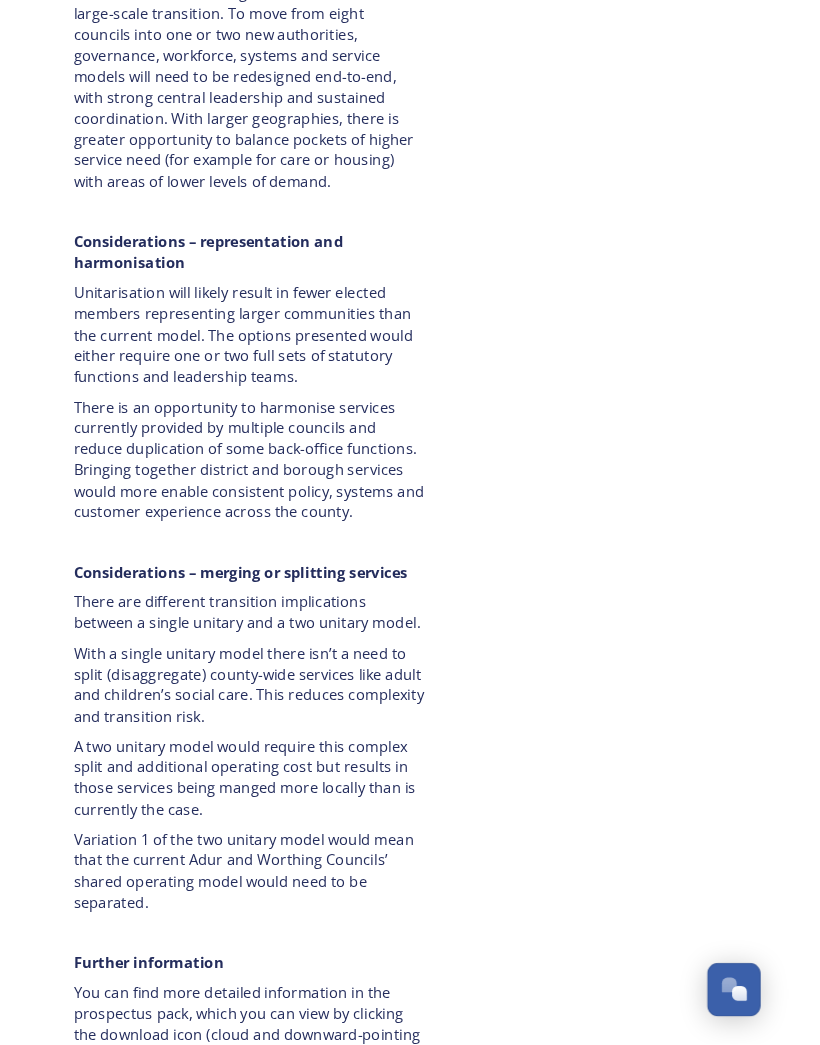 scroll, scrollTop: 4025, scrollLeft: 0, axis: vertical 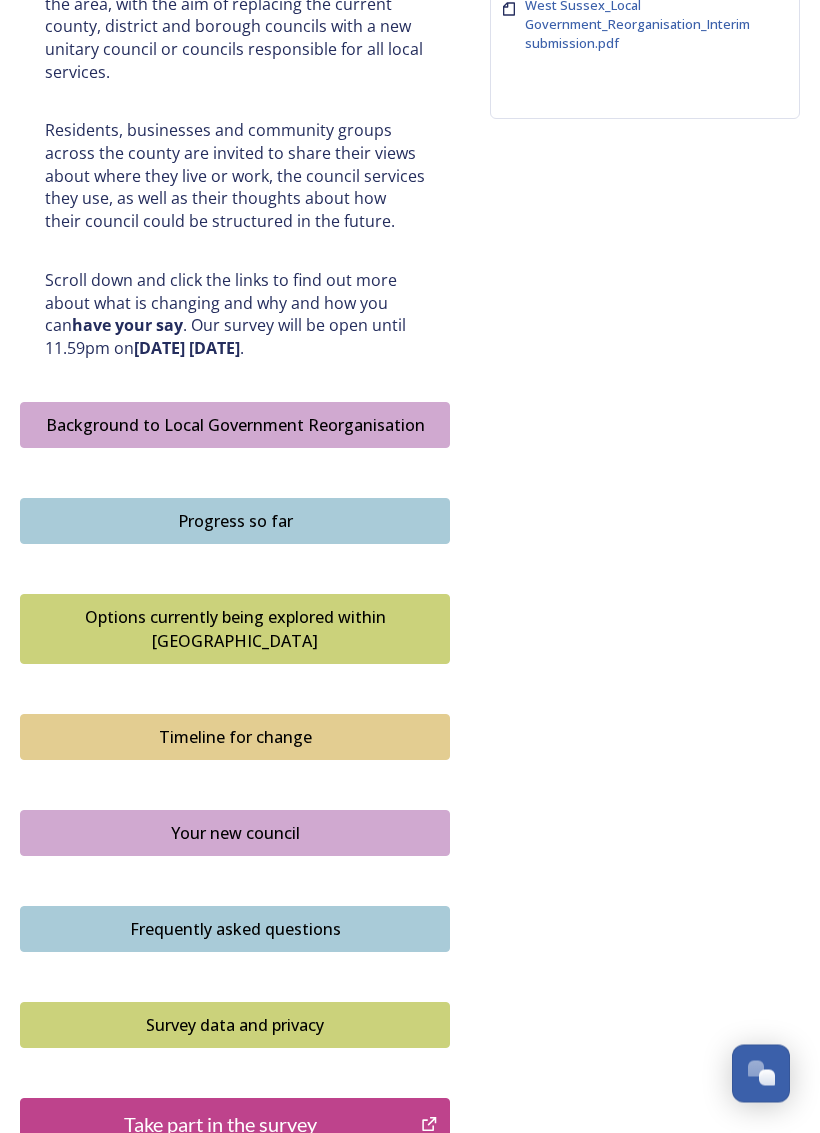 click on "Your new council" at bounding box center [235, 834] 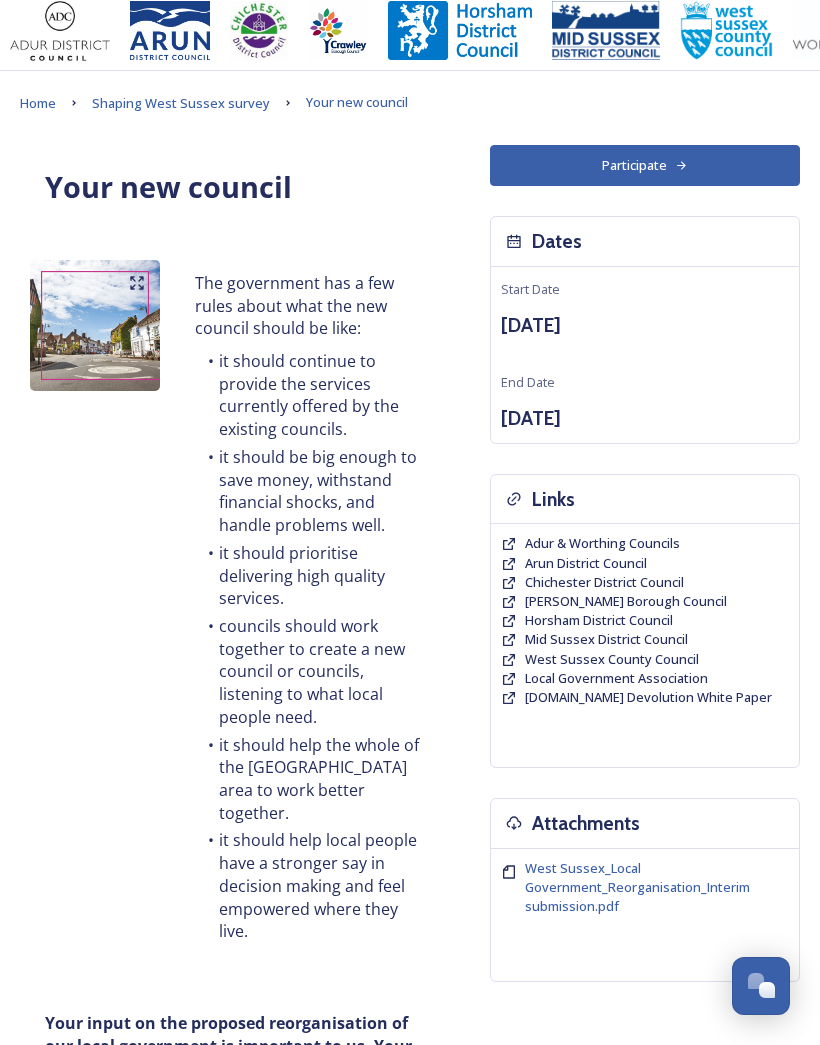 scroll, scrollTop: 0, scrollLeft: 0, axis: both 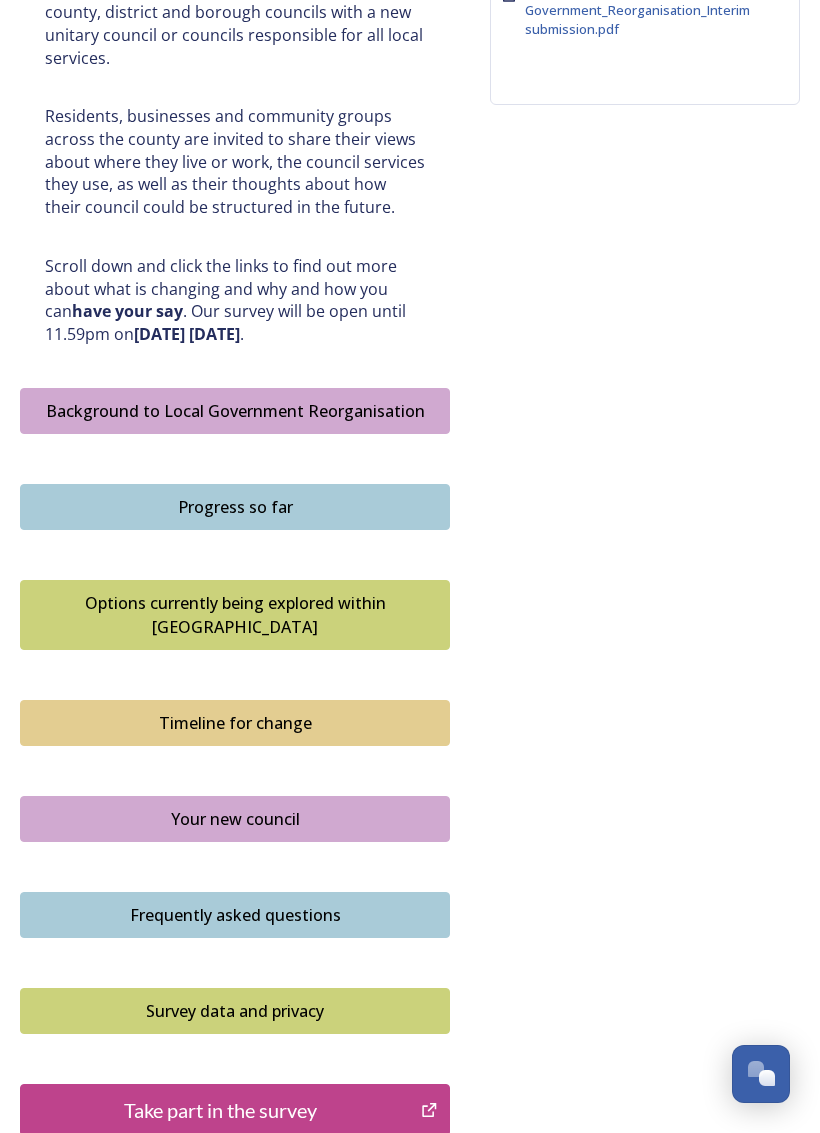 click on "Frequently asked questions" at bounding box center [235, 915] 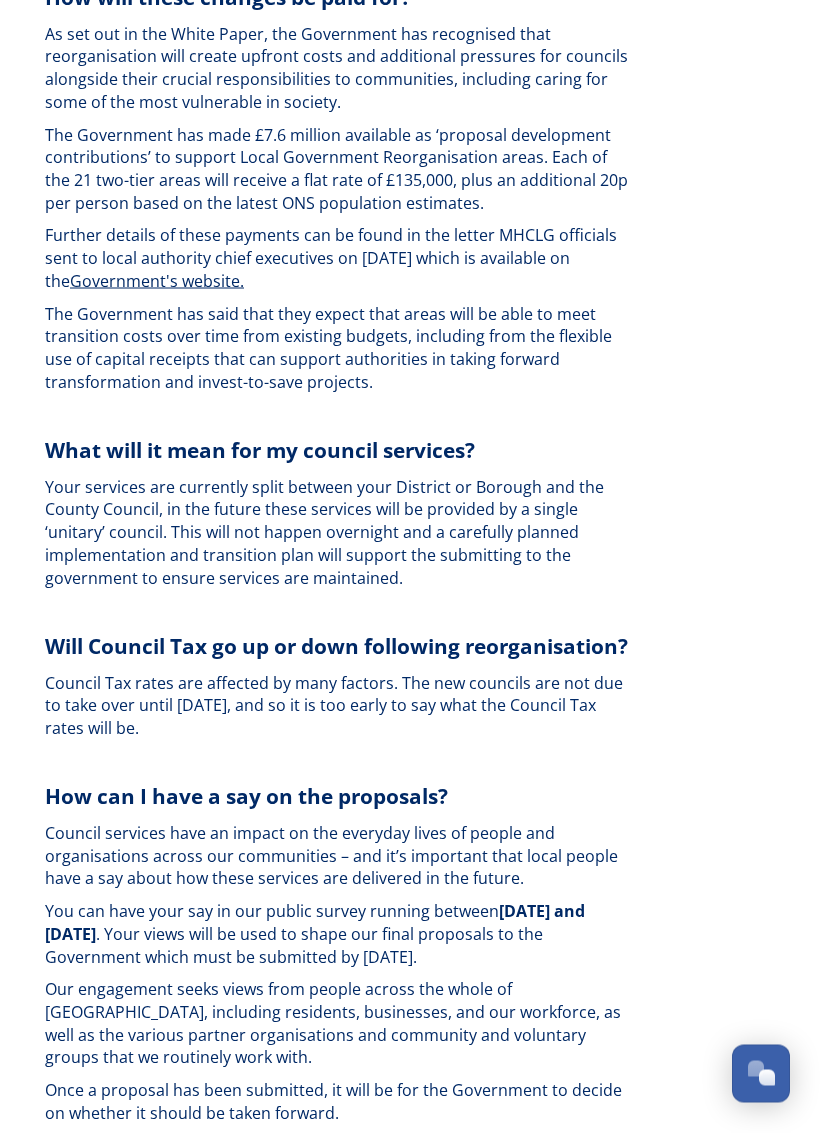 scroll, scrollTop: 4561, scrollLeft: 0, axis: vertical 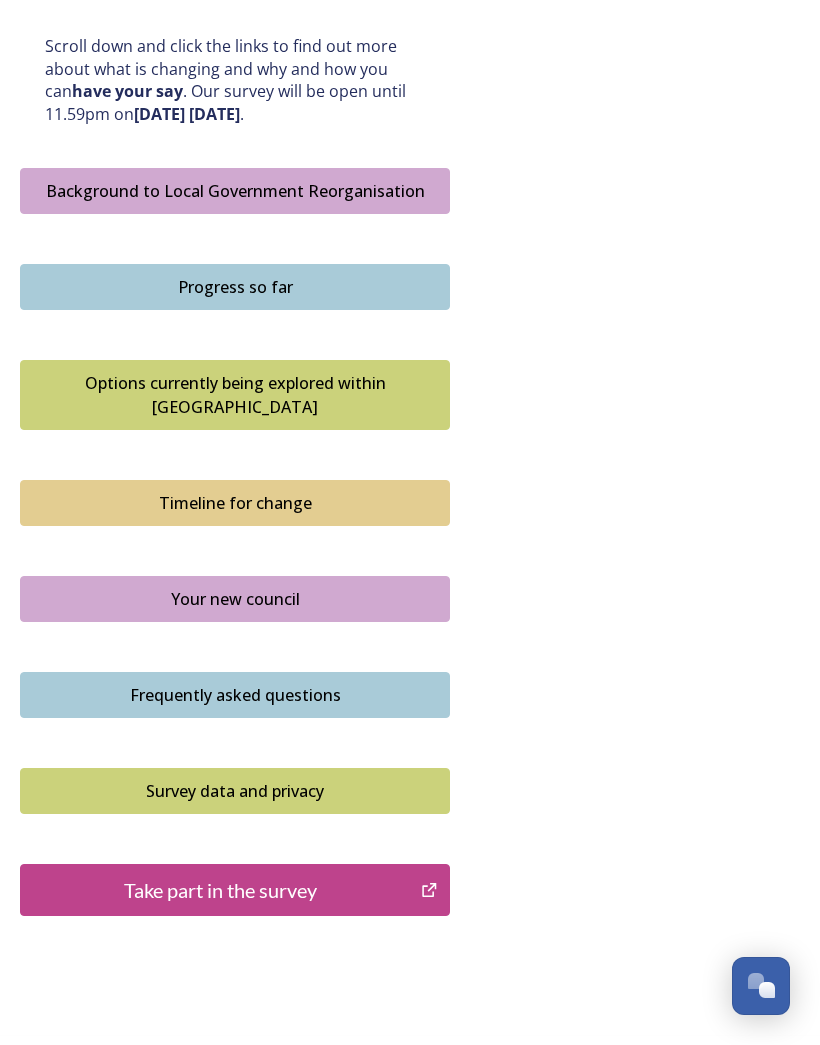 click on "Take part in the survey" at bounding box center (220, 890) 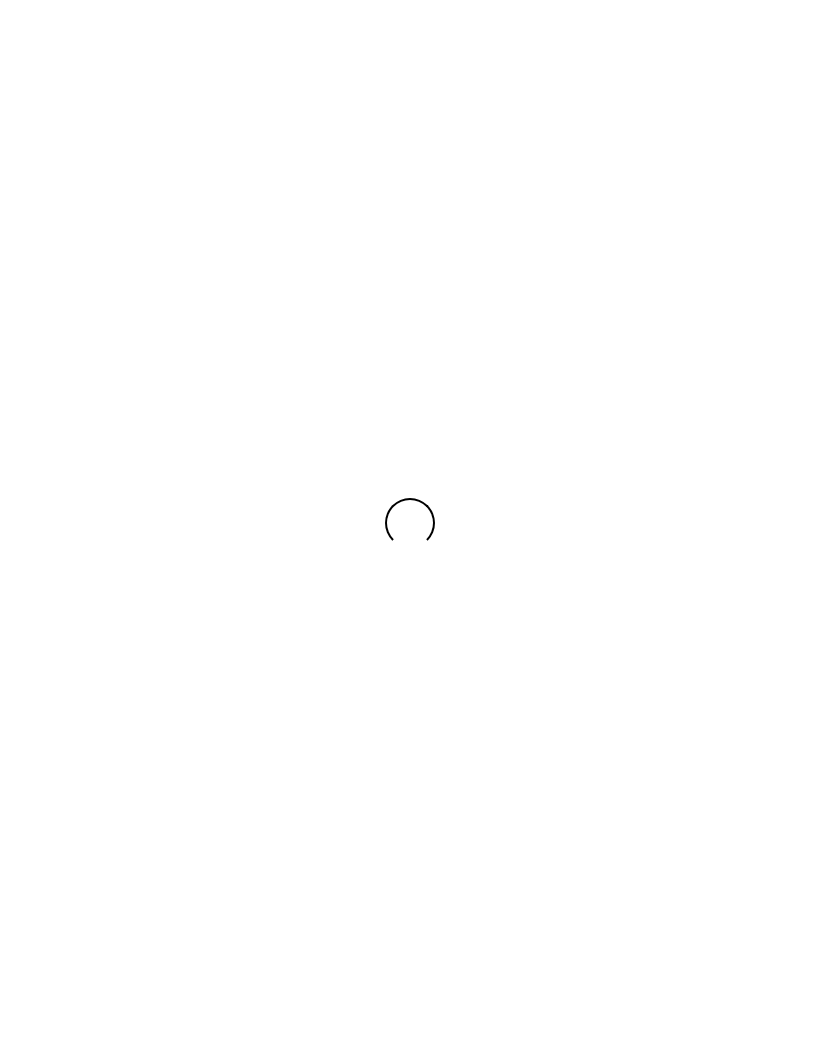 scroll, scrollTop: 0, scrollLeft: 0, axis: both 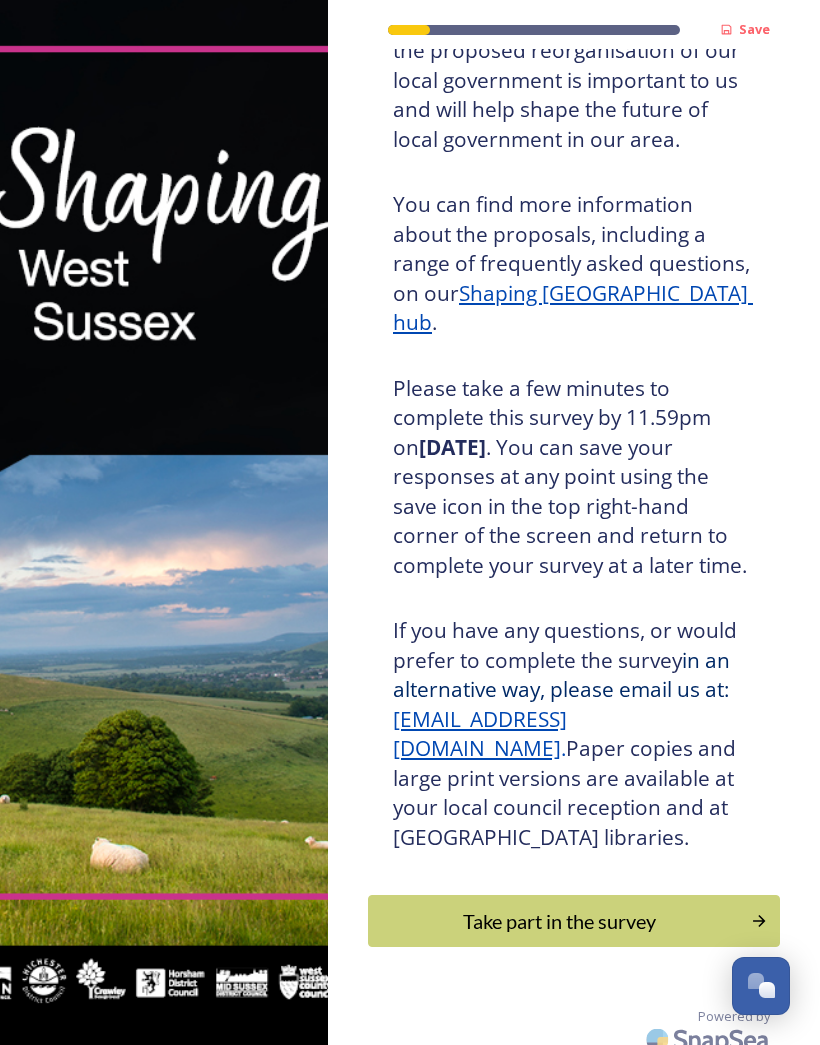 click on "Take part in the survey" at bounding box center [559, 921] 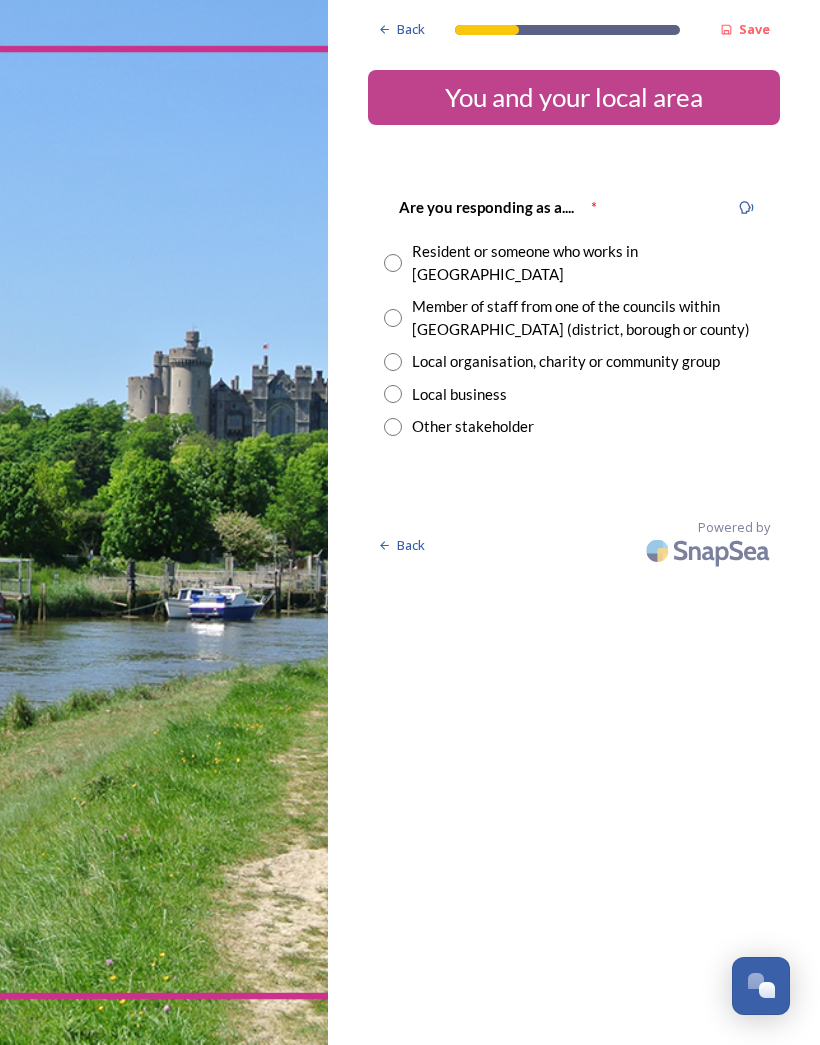 click on "Resident or someone who works in West Sussex" at bounding box center (574, 262) 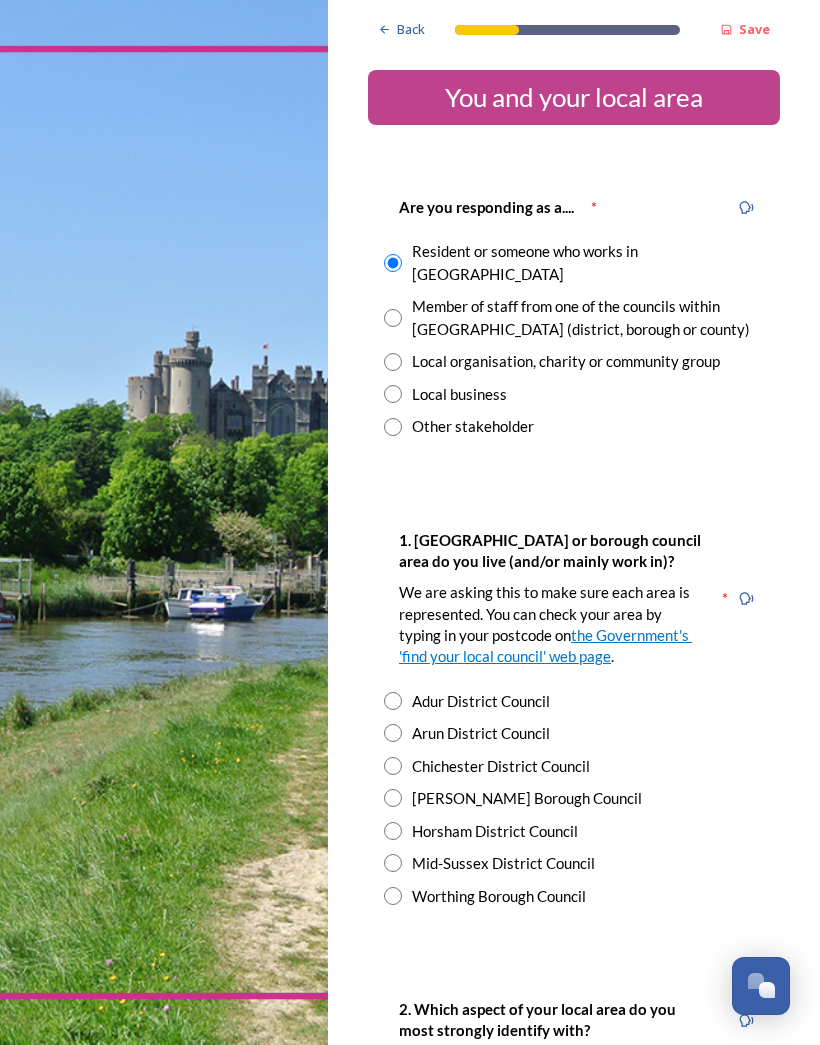 click at bounding box center (393, 766) 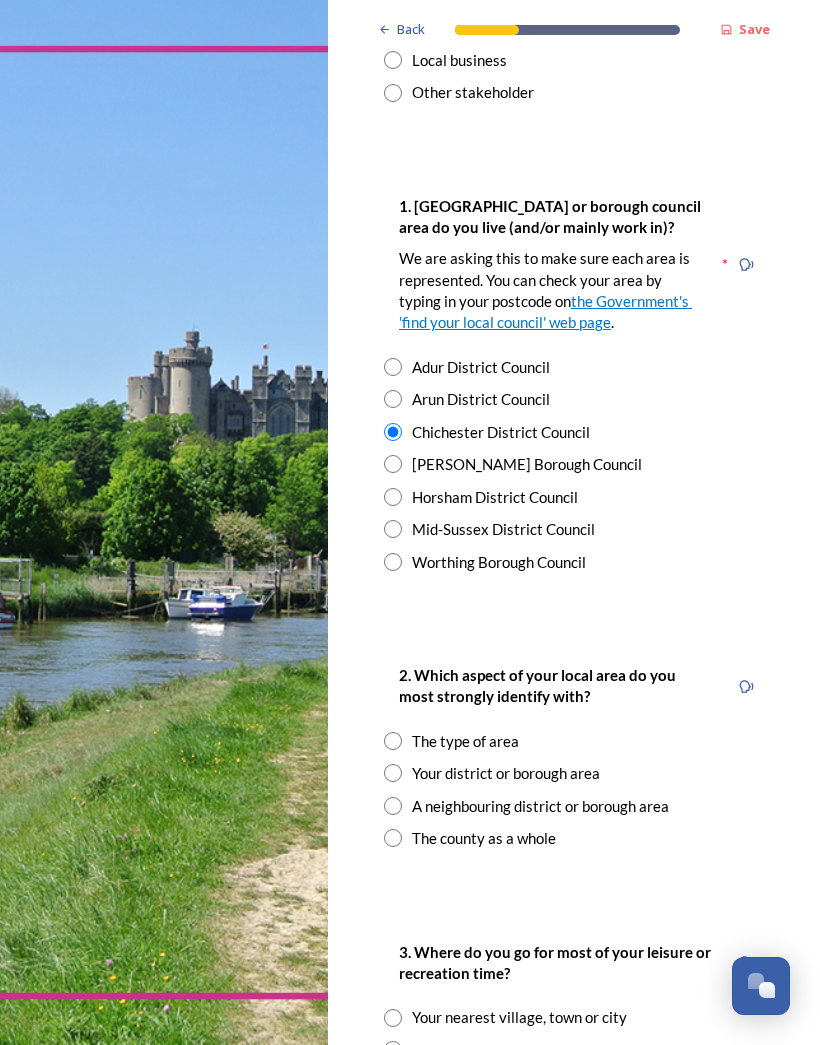 scroll, scrollTop: 334, scrollLeft: 0, axis: vertical 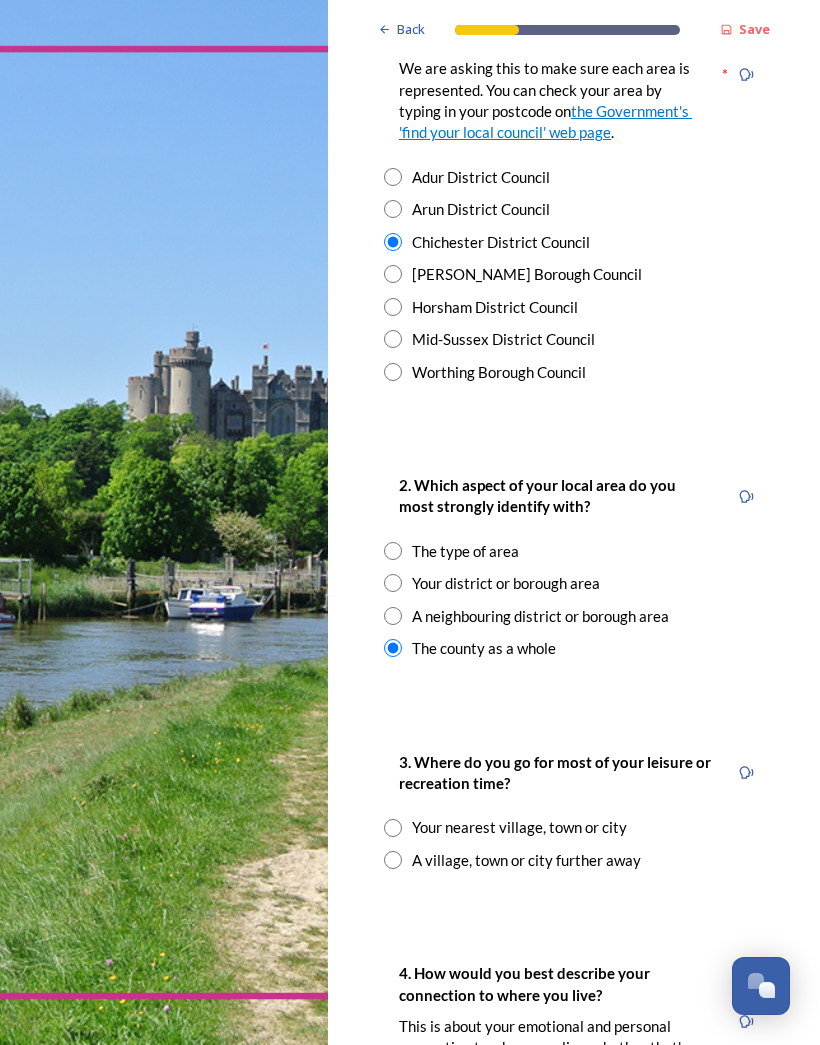 click at bounding box center (393, 828) 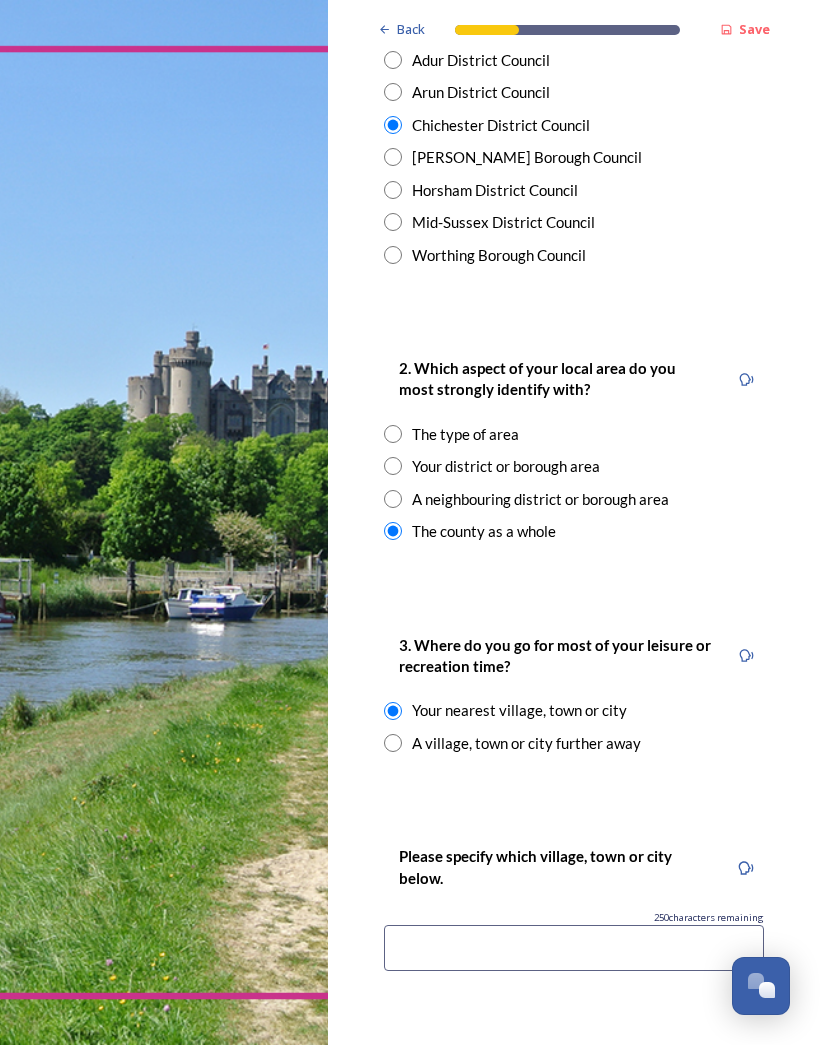 scroll, scrollTop: 641, scrollLeft: 0, axis: vertical 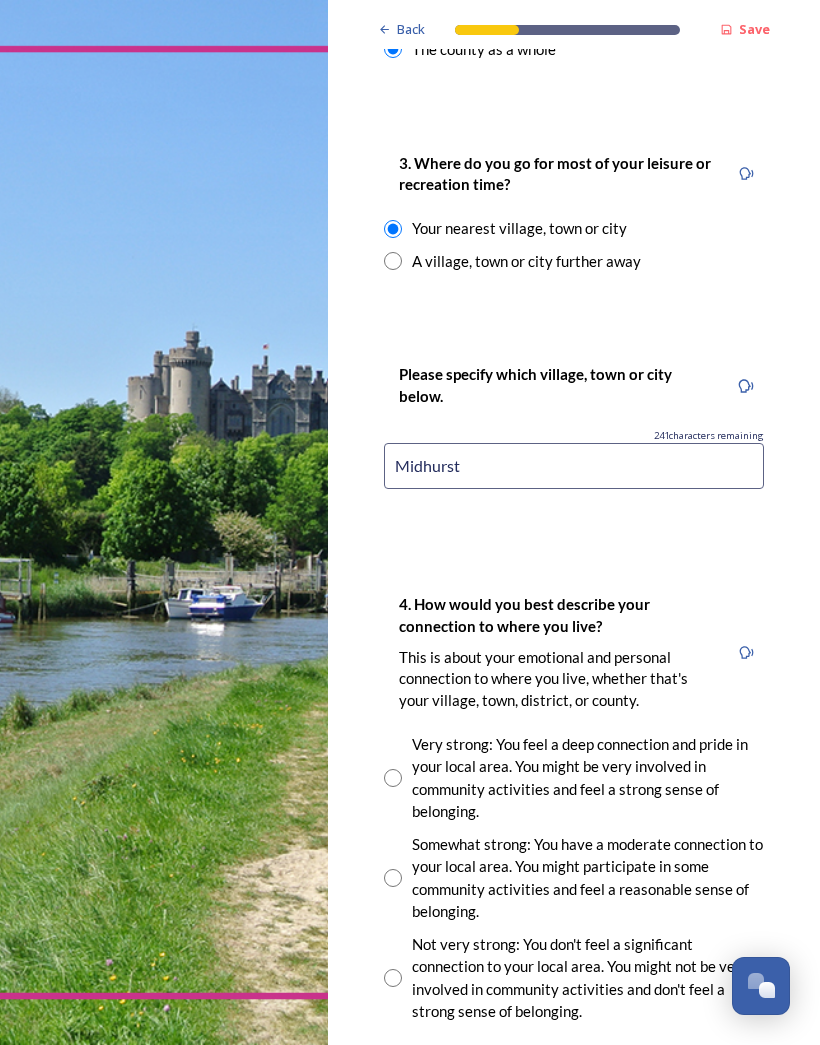 type on "Midhurst" 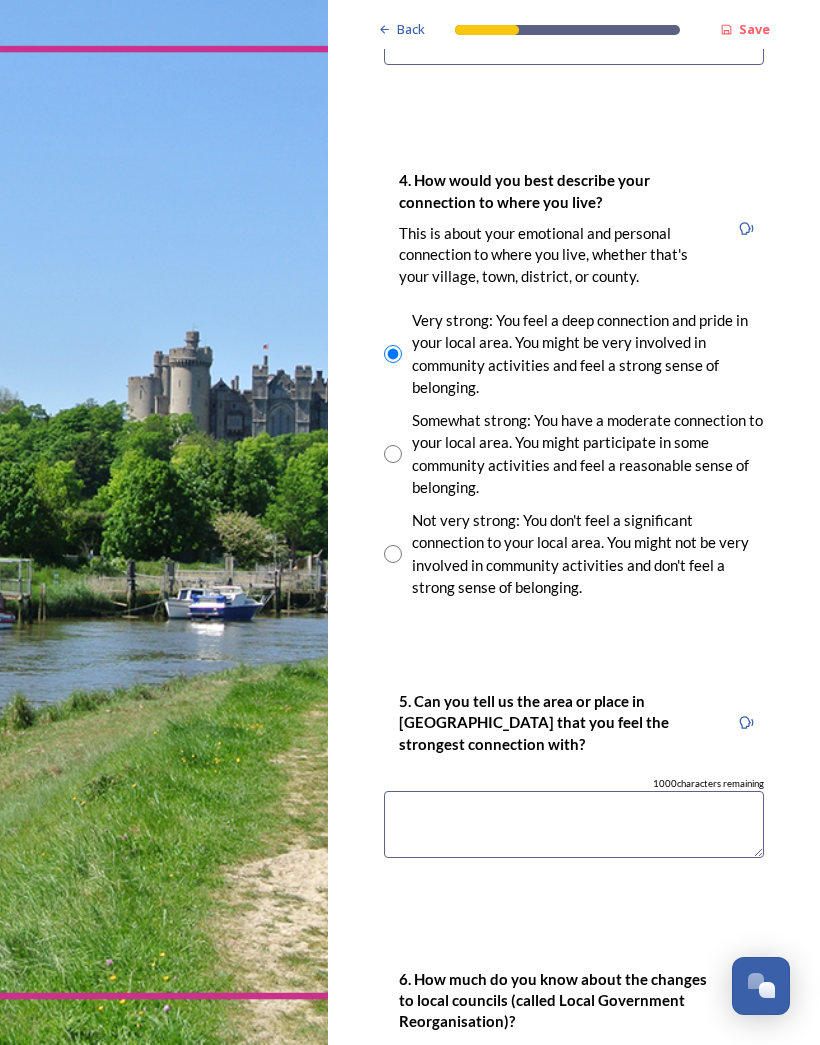 scroll, scrollTop: 1548, scrollLeft: 0, axis: vertical 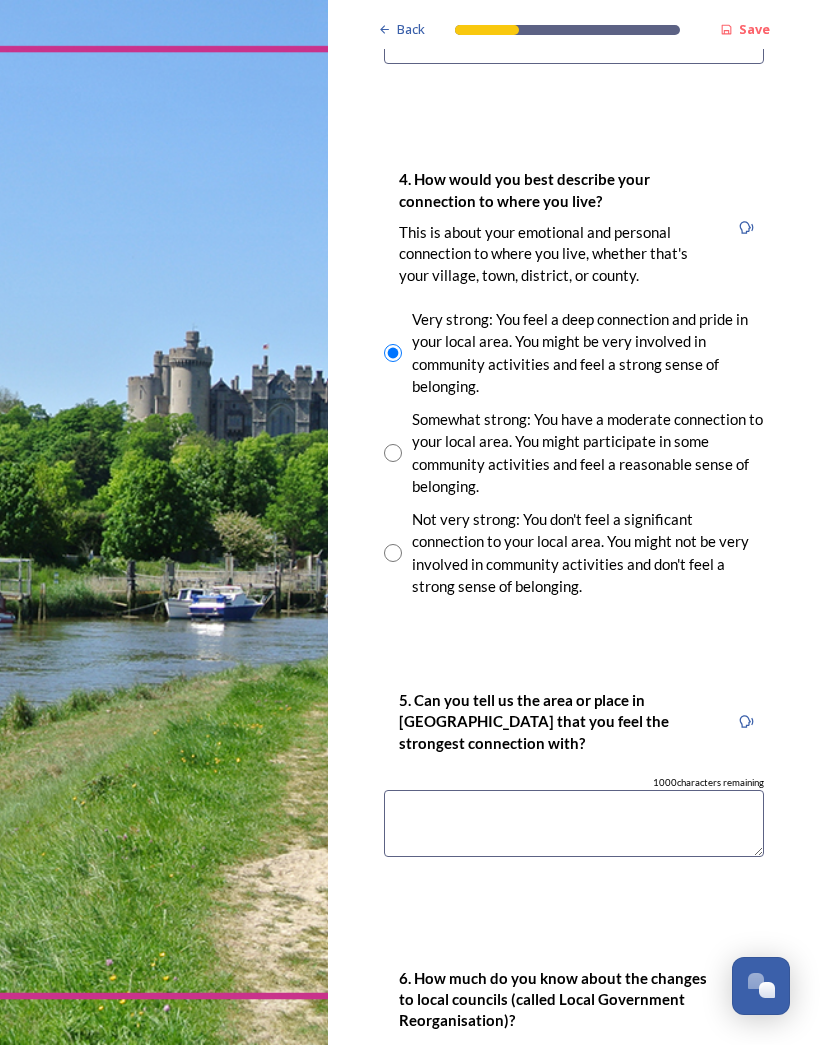click at bounding box center (574, 823) 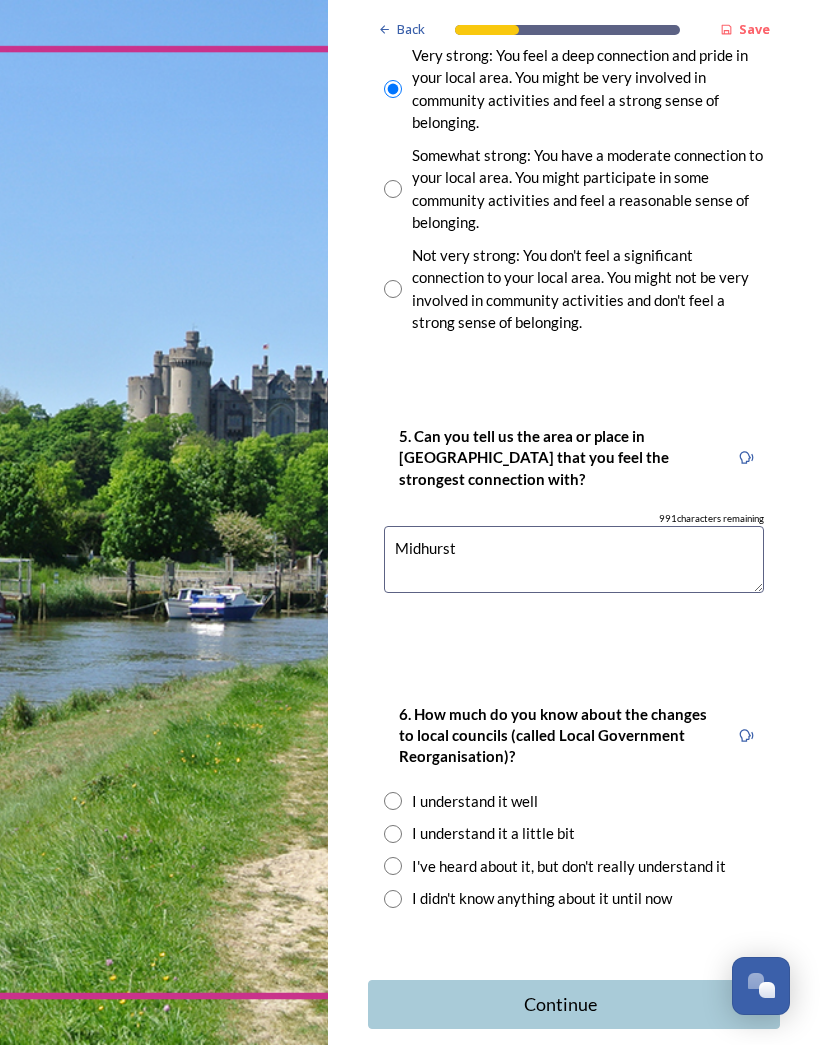 scroll, scrollTop: 1812, scrollLeft: 0, axis: vertical 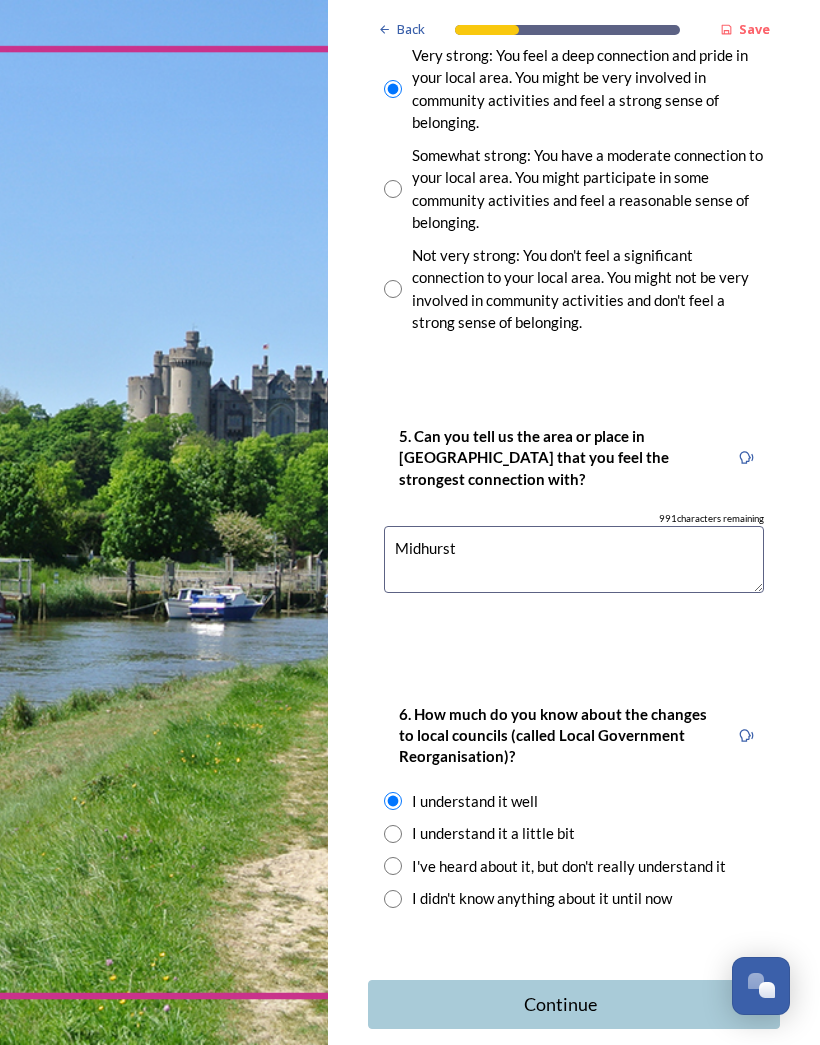 click on "Continue" at bounding box center (560, 1004) 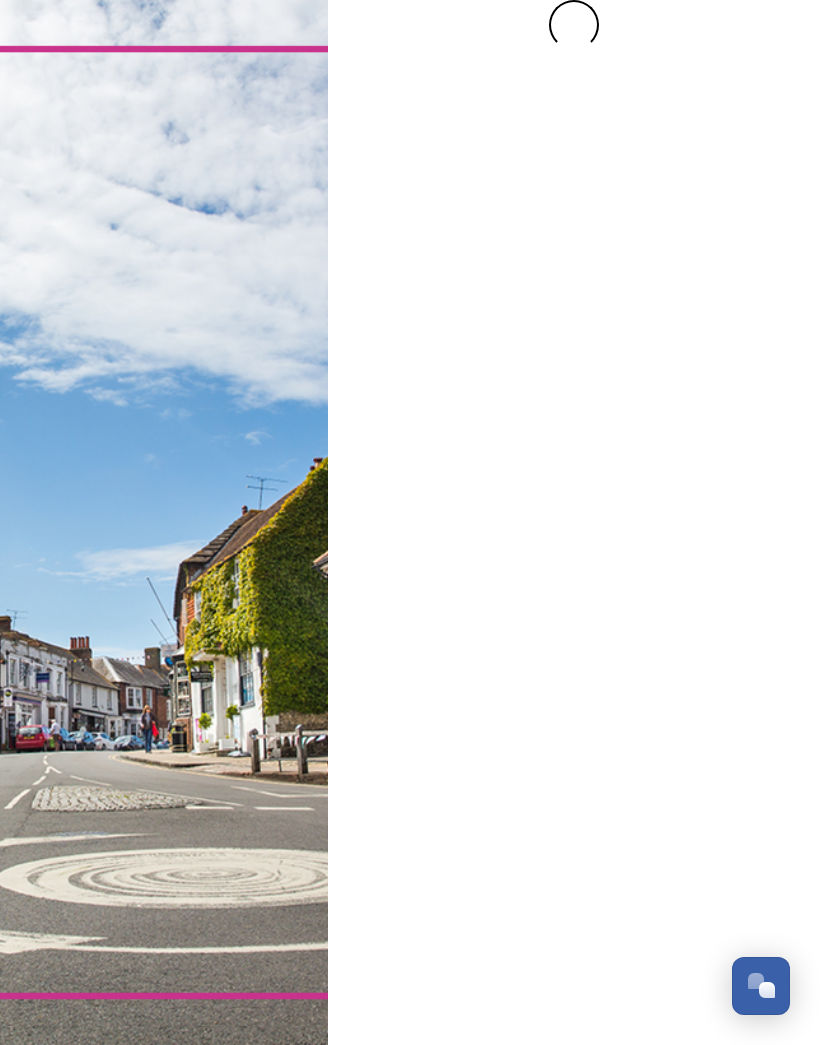 scroll, scrollTop: 0, scrollLeft: 0, axis: both 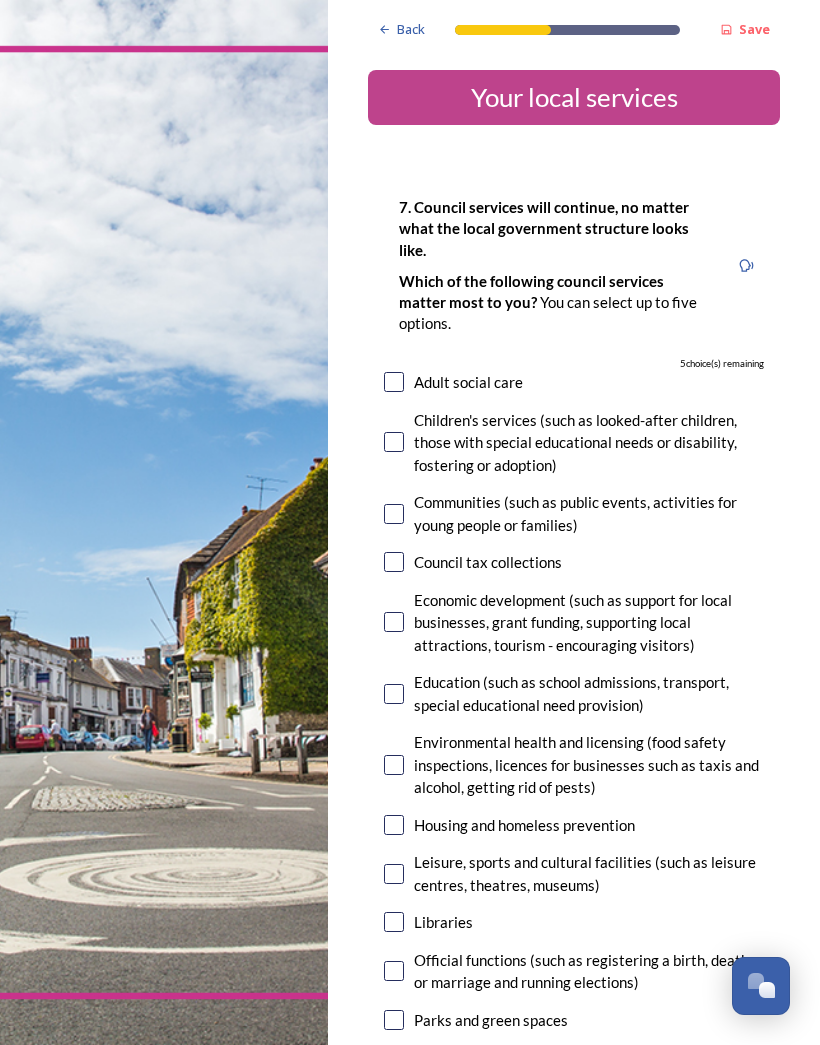 click at bounding box center (394, 622) 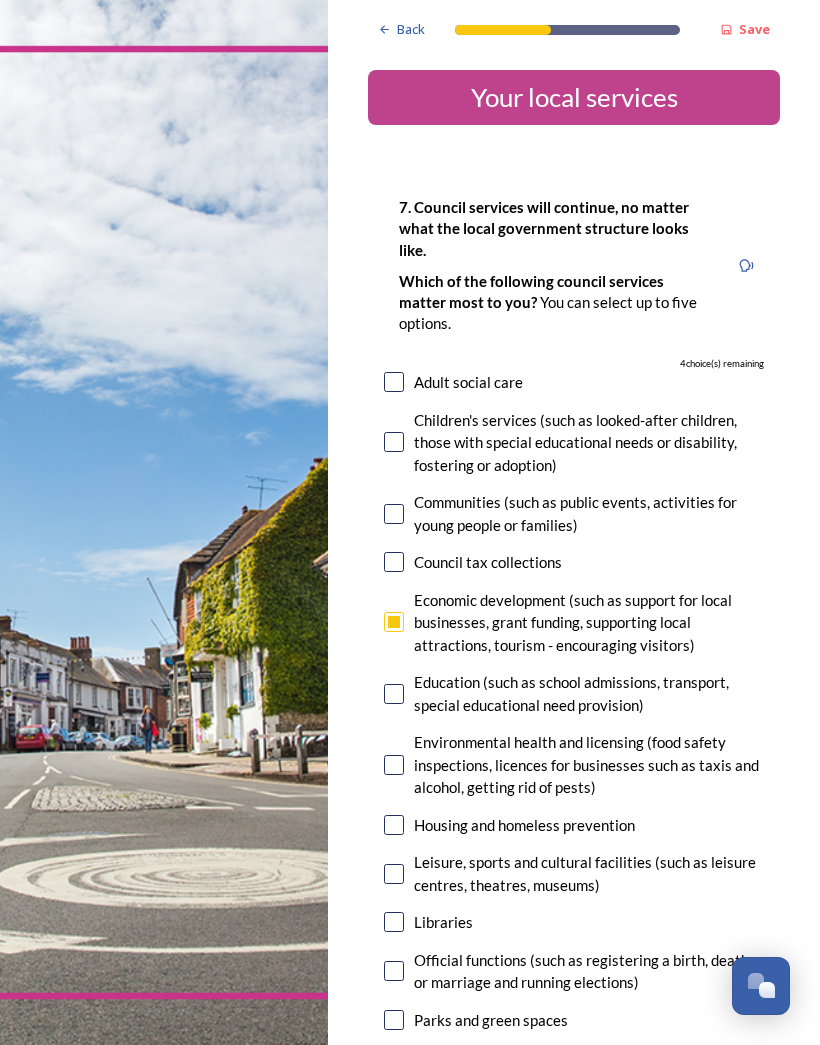 click on "Back Save Your local services 7. Council services will continue, no matter what the local government structure looks like.  ﻿﻿Which of the following council services matter most to you?  You can select up to five options. 4  choice(s) remaining Adult social care   Children's services (such as looked-after children, those with special educational needs or disability, fostering or adoption) Communities (such as public events, activities for young people or families) Council tax collections Economic development (such as support for local businesses, grant funding, supporting local attractions, tourism - encouraging visitors)  Education (such as school admissions, transport, special educational need provision)  Environmental health and licensing (food safety inspections, licences for businesses such as taxis and alcohol, getting rid of pests) Housing and homeless prevention Leisure, sports and cultural facilities (such as leisure centres, theatres, museums) Libraries Parks and green spaces Public safety" at bounding box center (574, 1564) 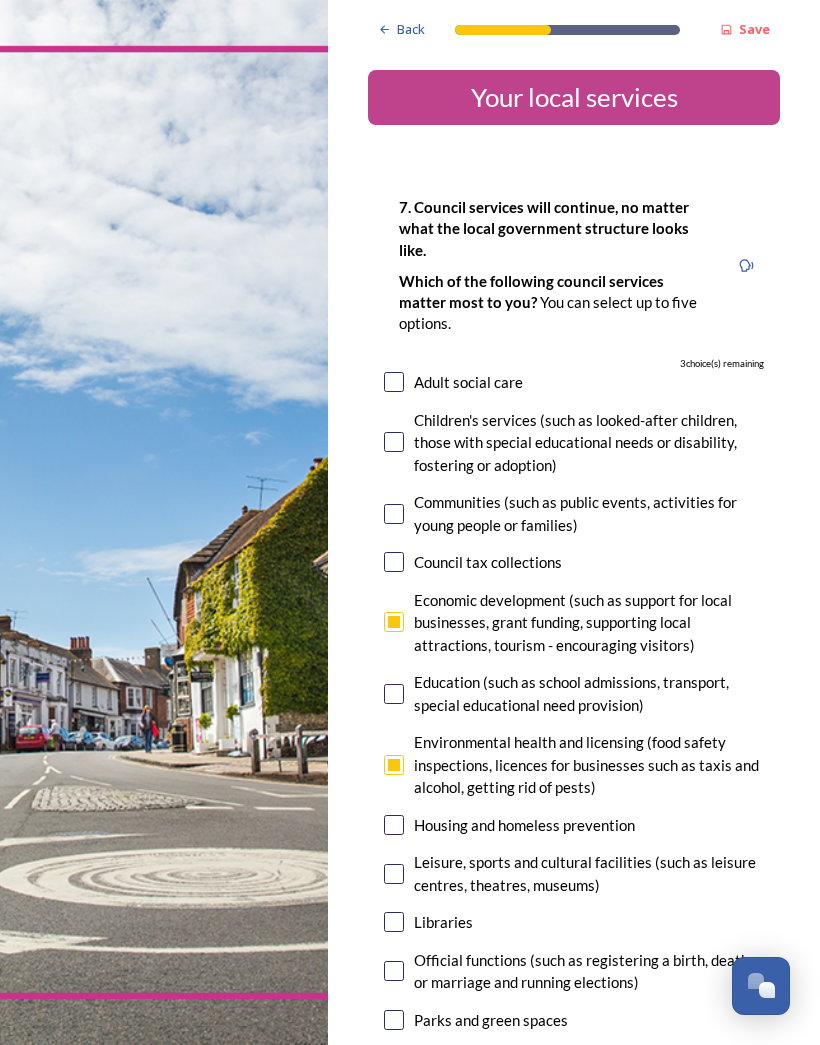 click at bounding box center (394, 874) 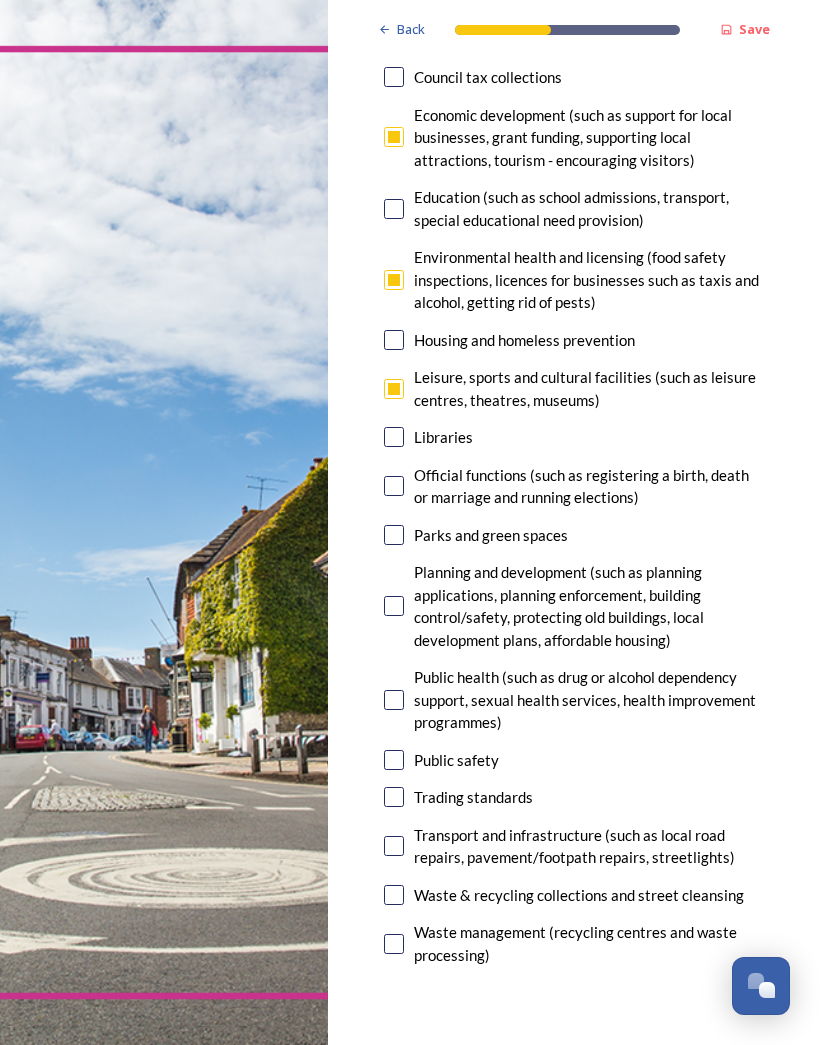 scroll, scrollTop: 485, scrollLeft: 0, axis: vertical 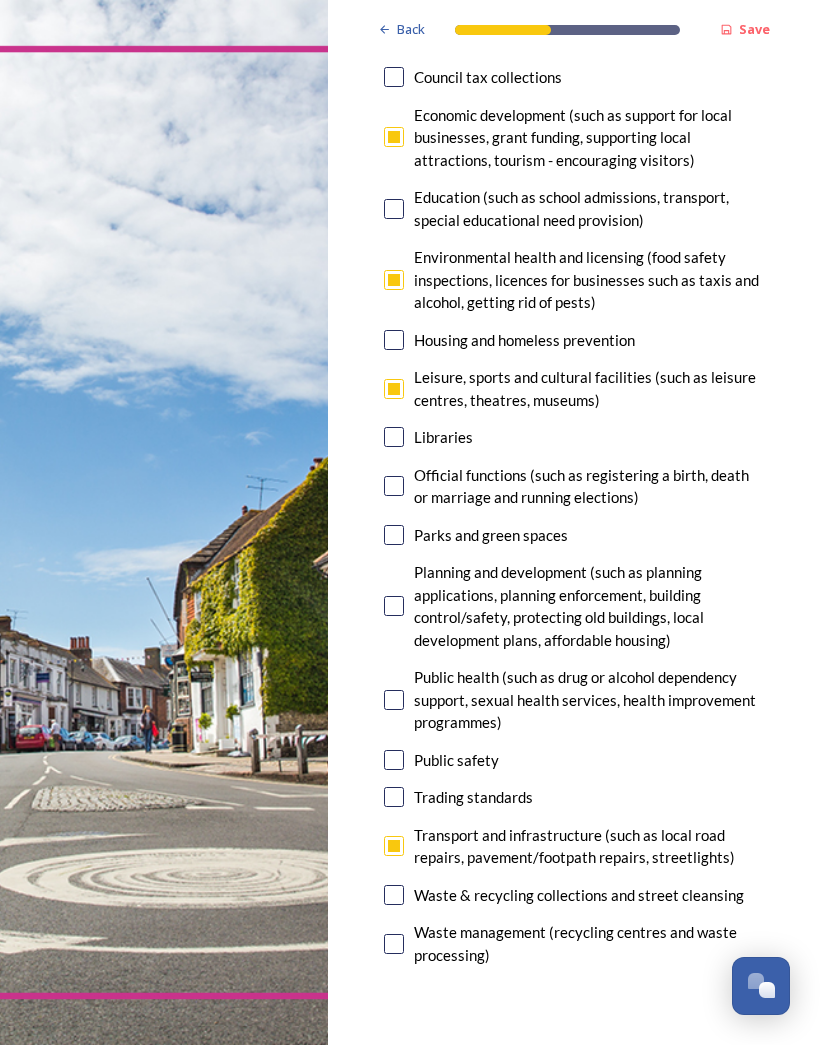 click at bounding box center (394, 895) 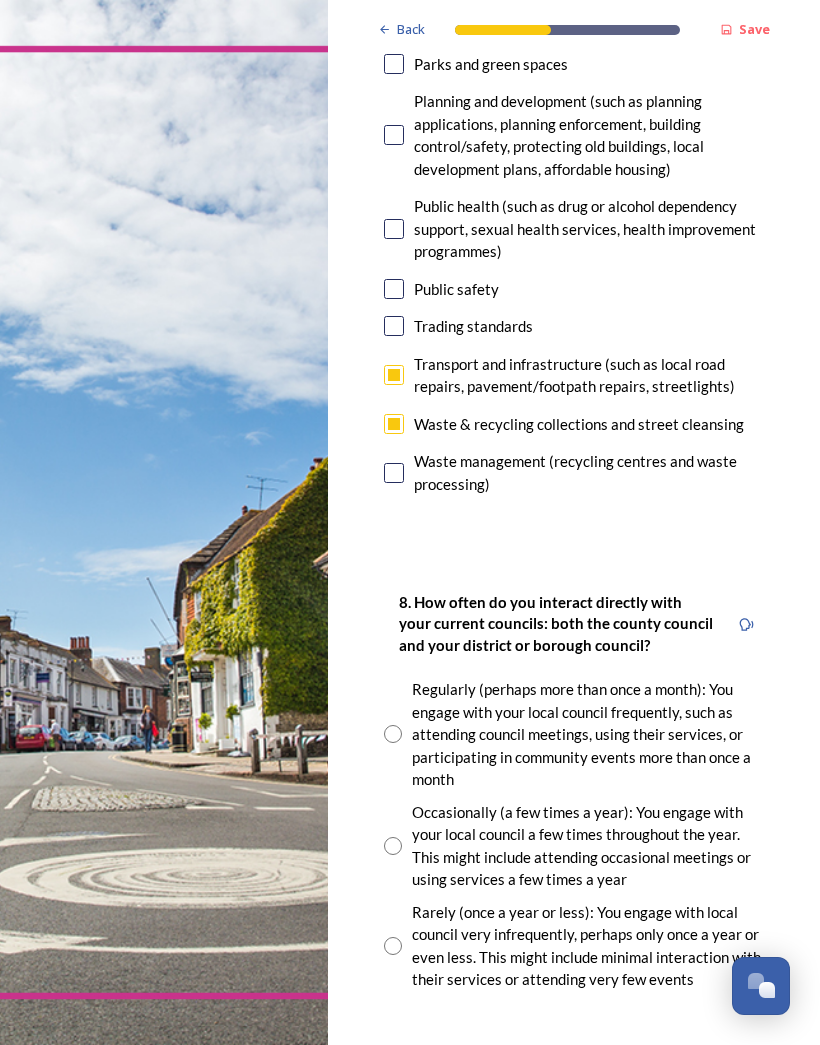 scroll, scrollTop: 956, scrollLeft: 0, axis: vertical 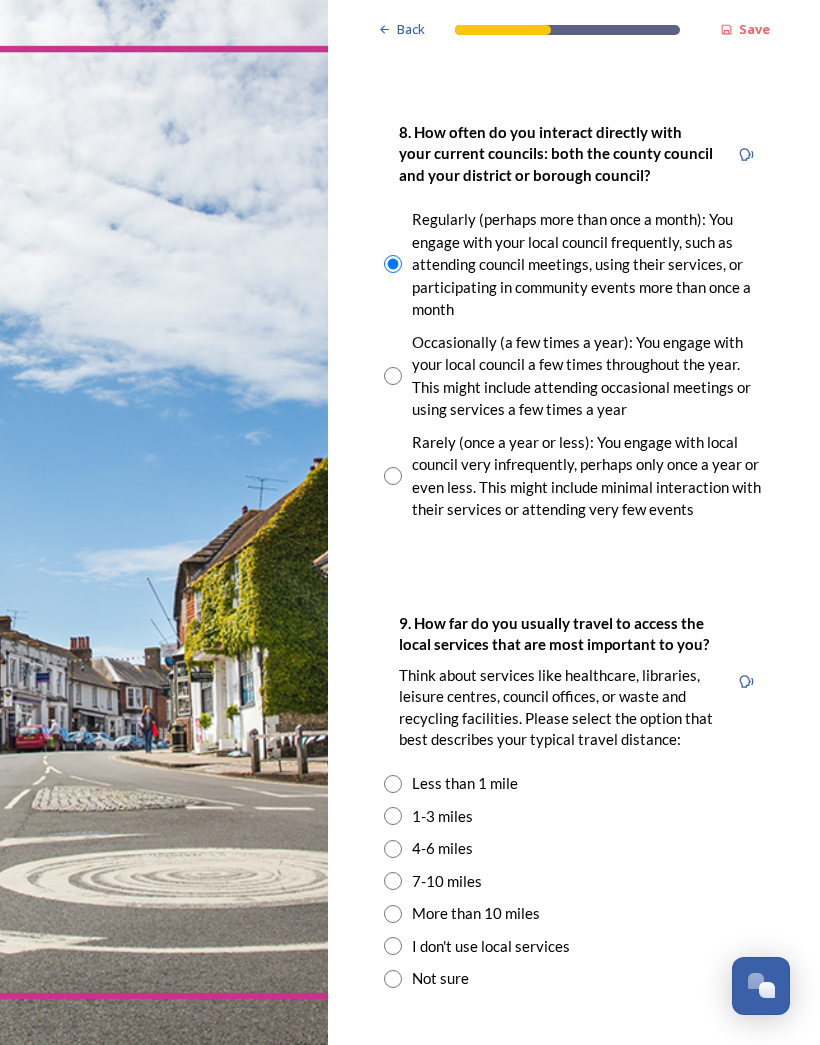 click at bounding box center (393, 816) 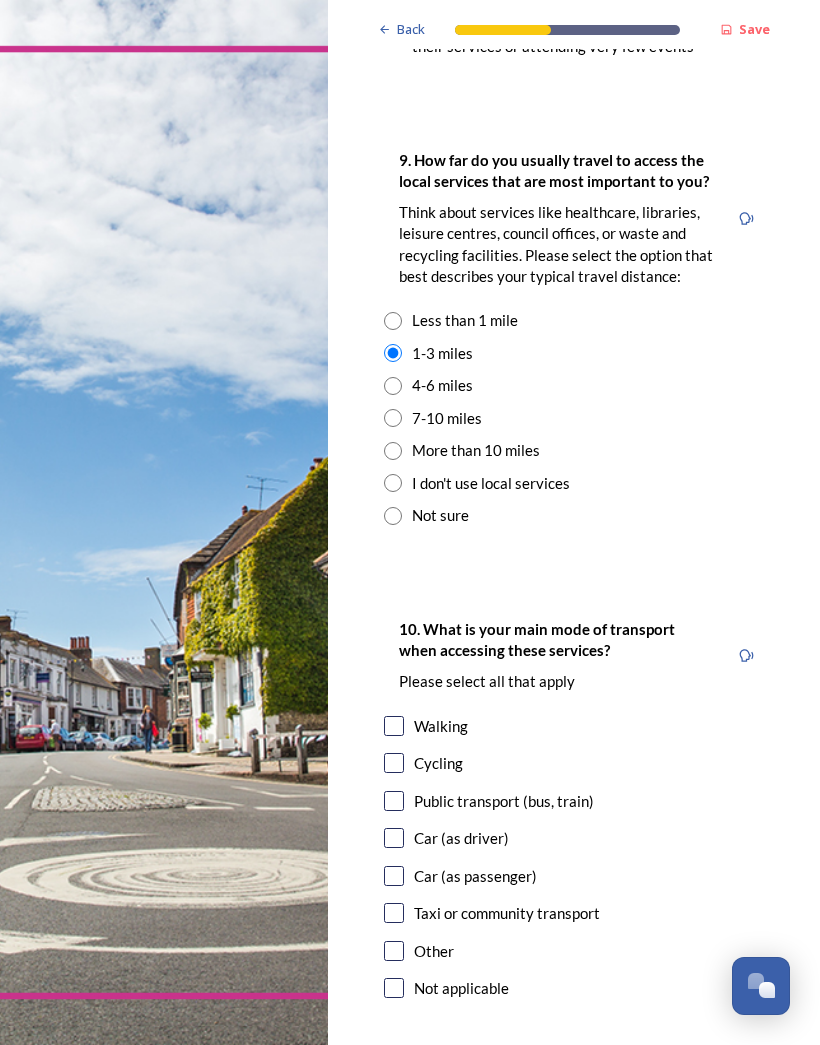 scroll, scrollTop: 1890, scrollLeft: 0, axis: vertical 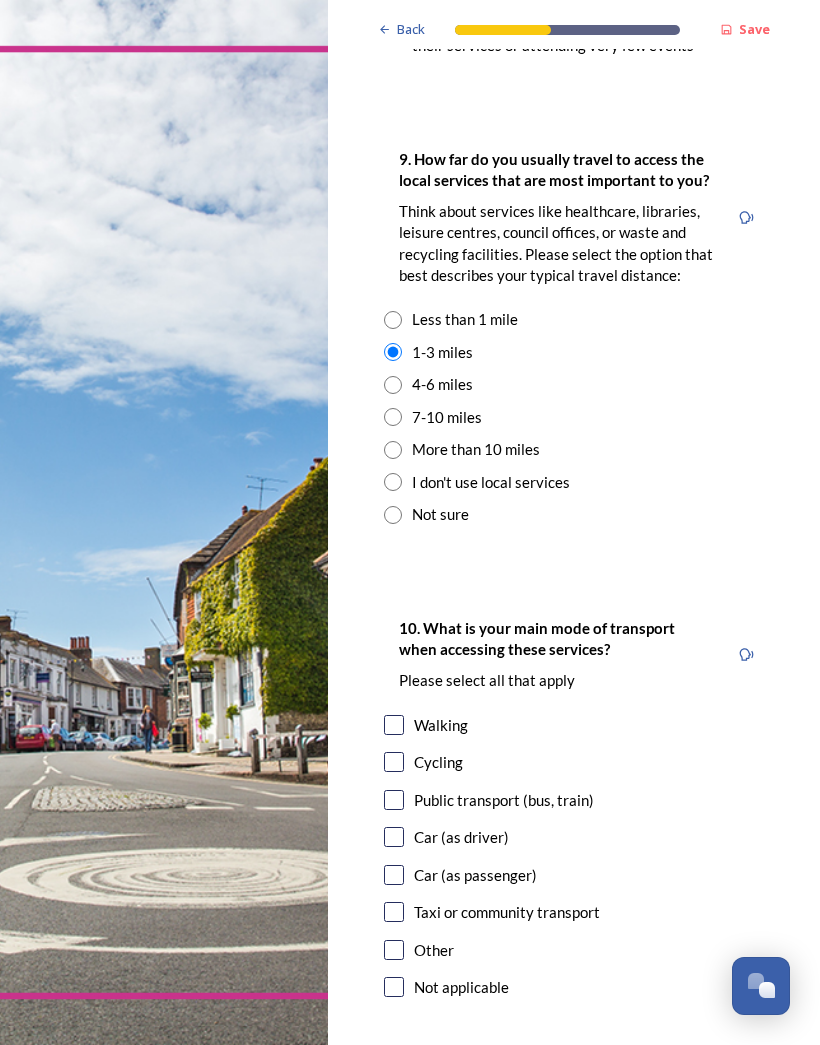 click at bounding box center [394, 837] 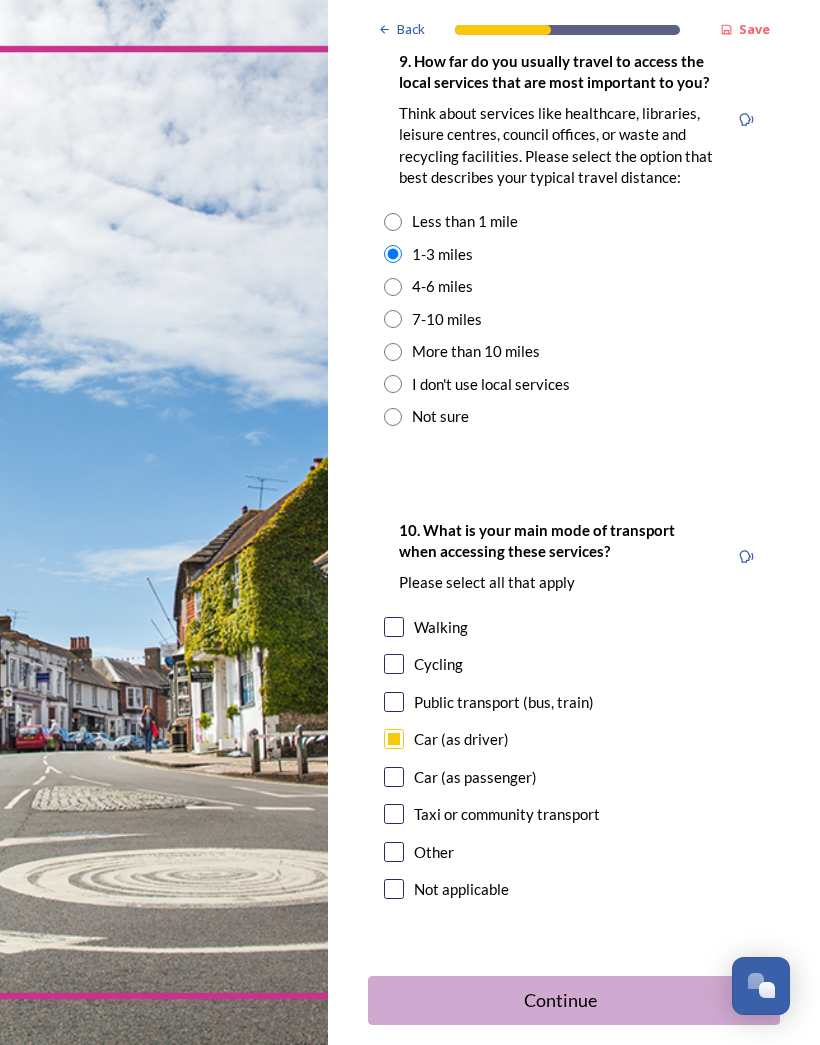 scroll, scrollTop: 1988, scrollLeft: 0, axis: vertical 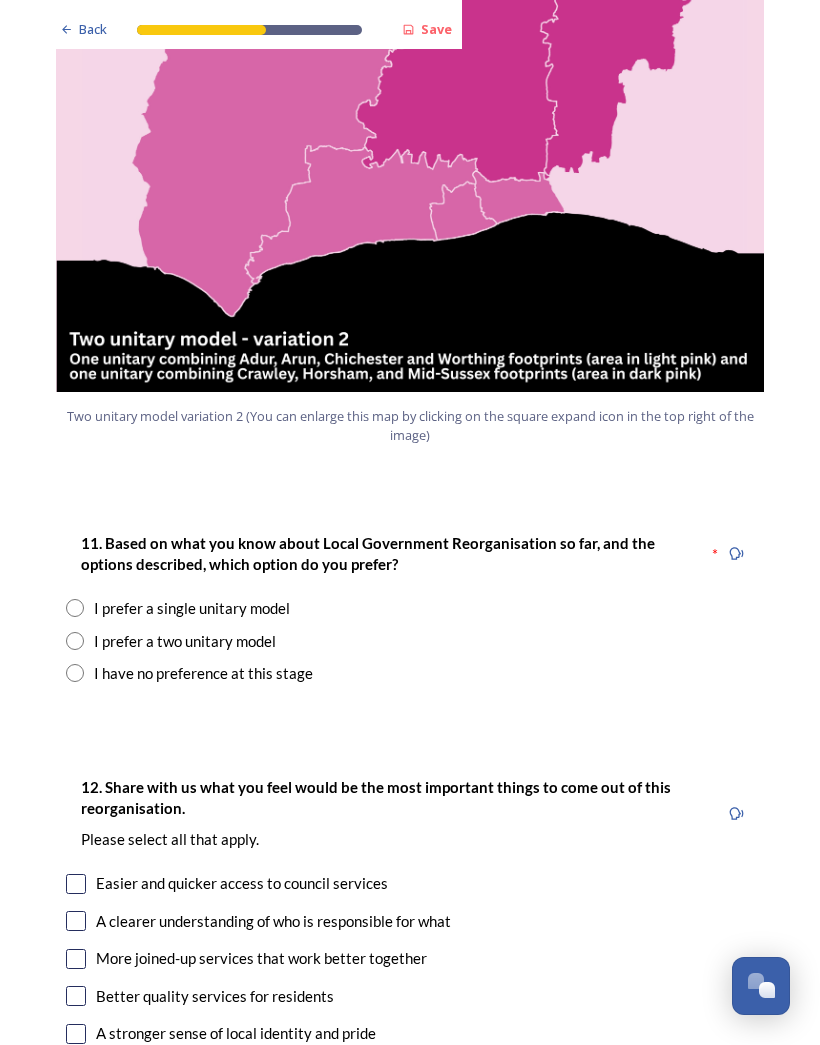 click at bounding box center (75, 673) 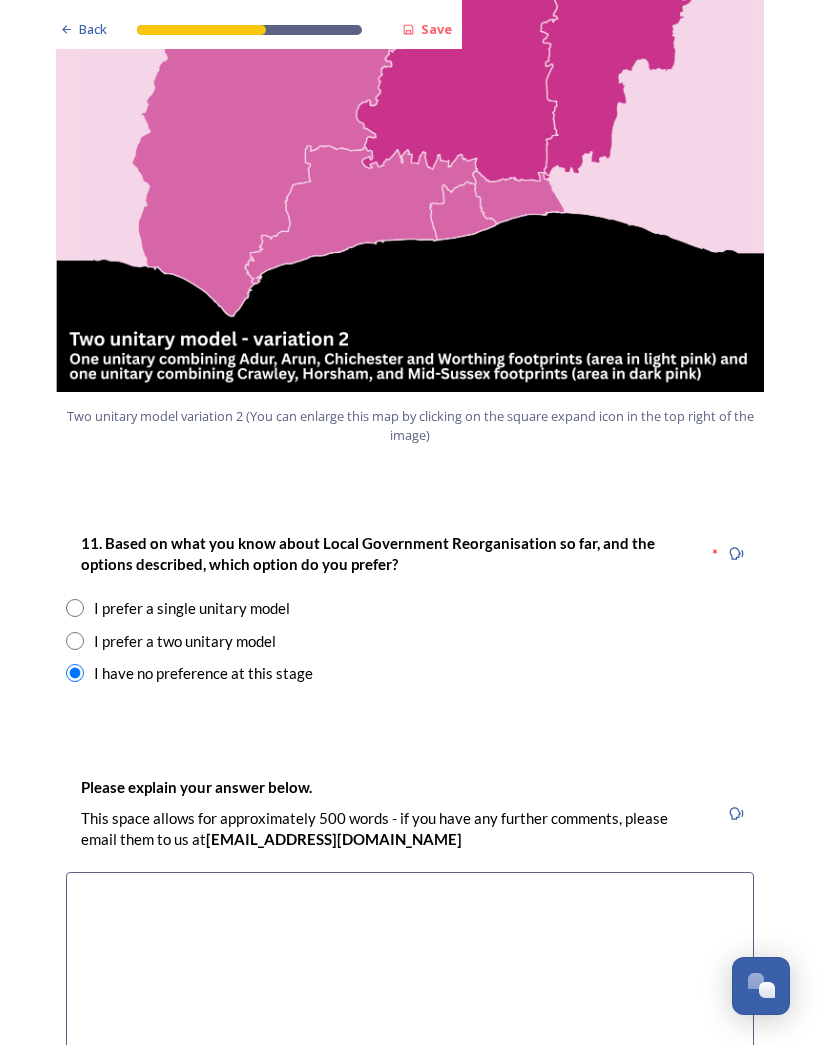 click at bounding box center [75, 641] 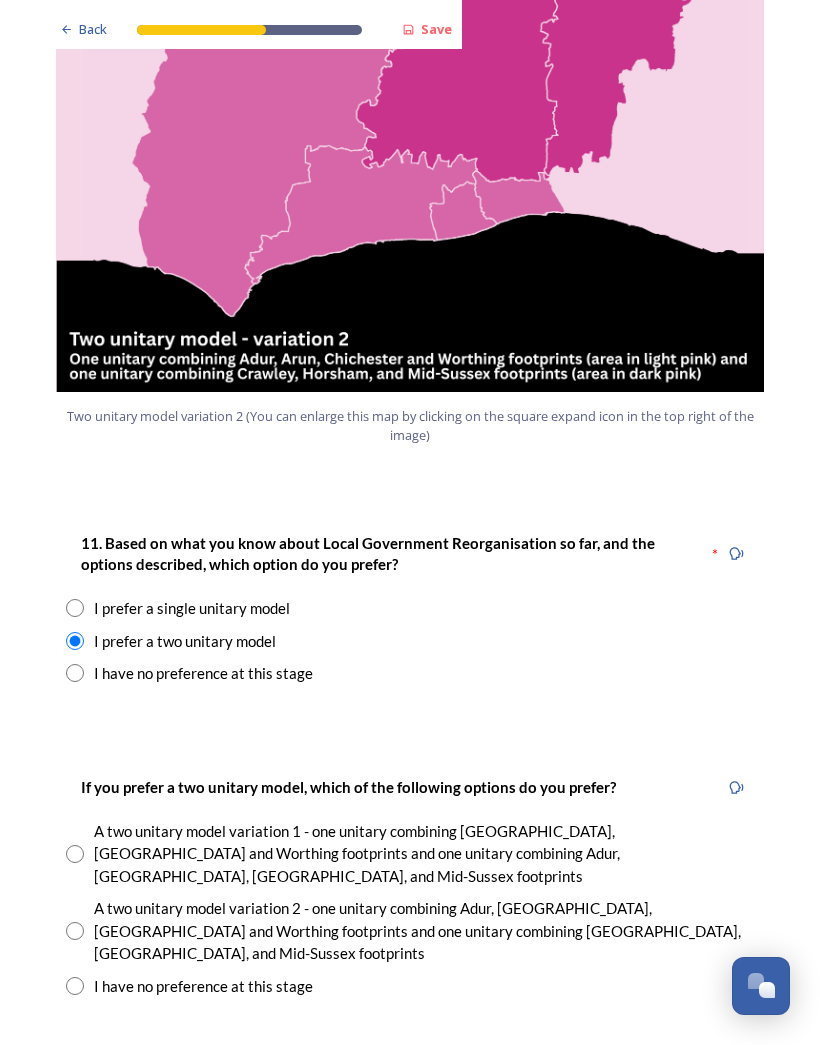 click at bounding box center [75, 854] 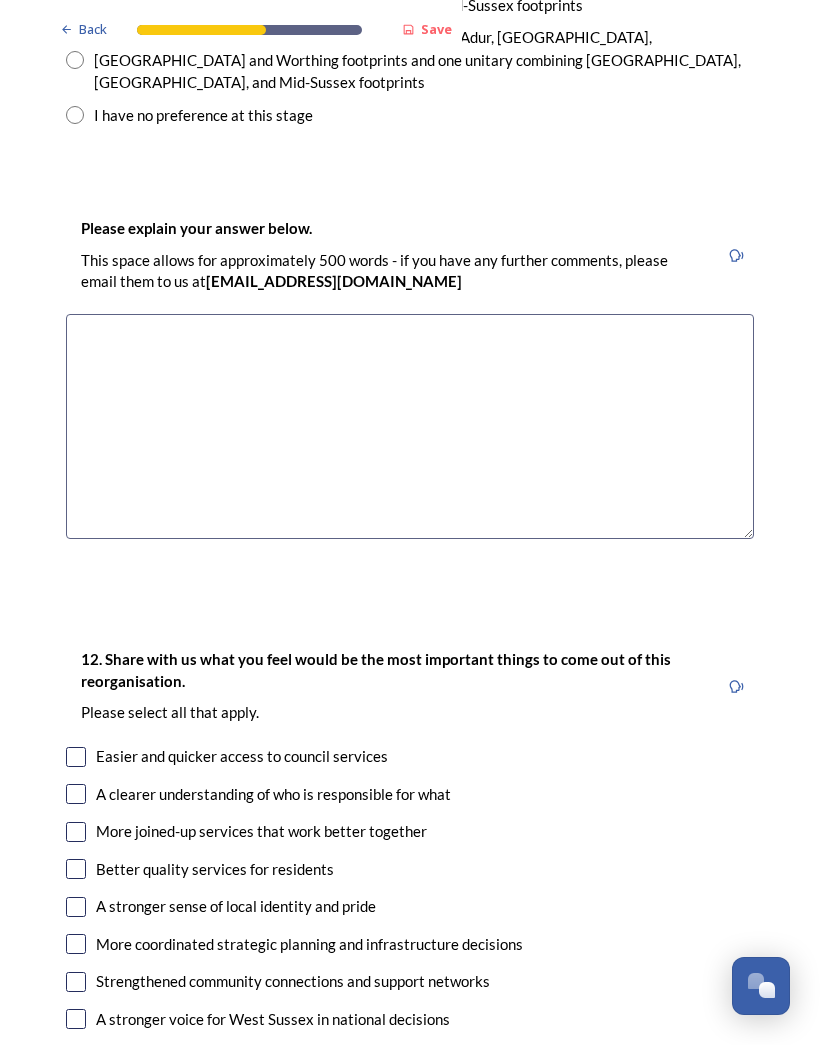 scroll, scrollTop: 3140, scrollLeft: 0, axis: vertical 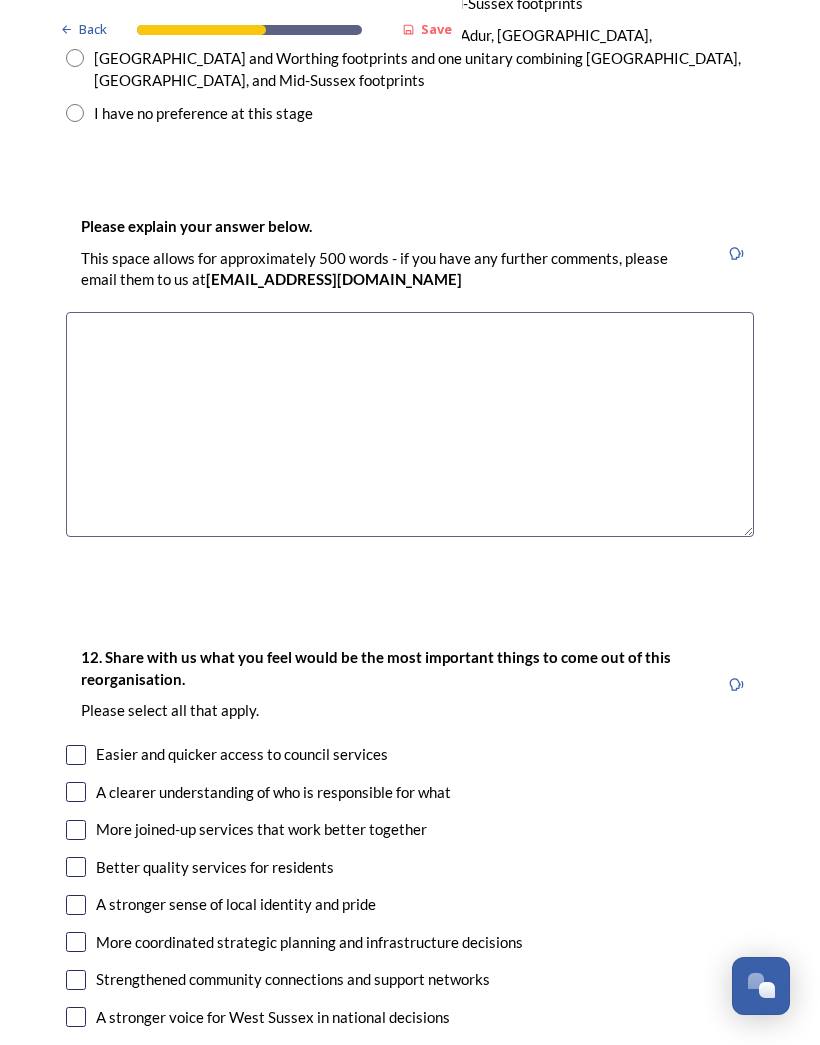 click at bounding box center (76, 792) 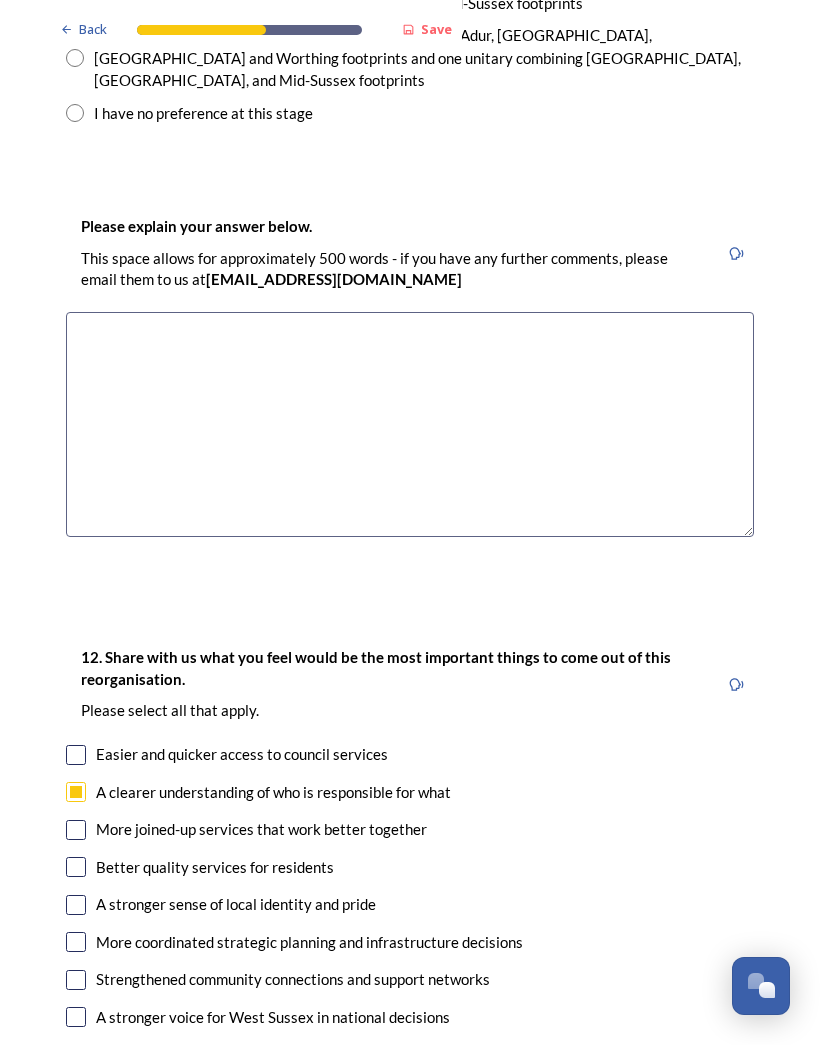 click at bounding box center (76, 830) 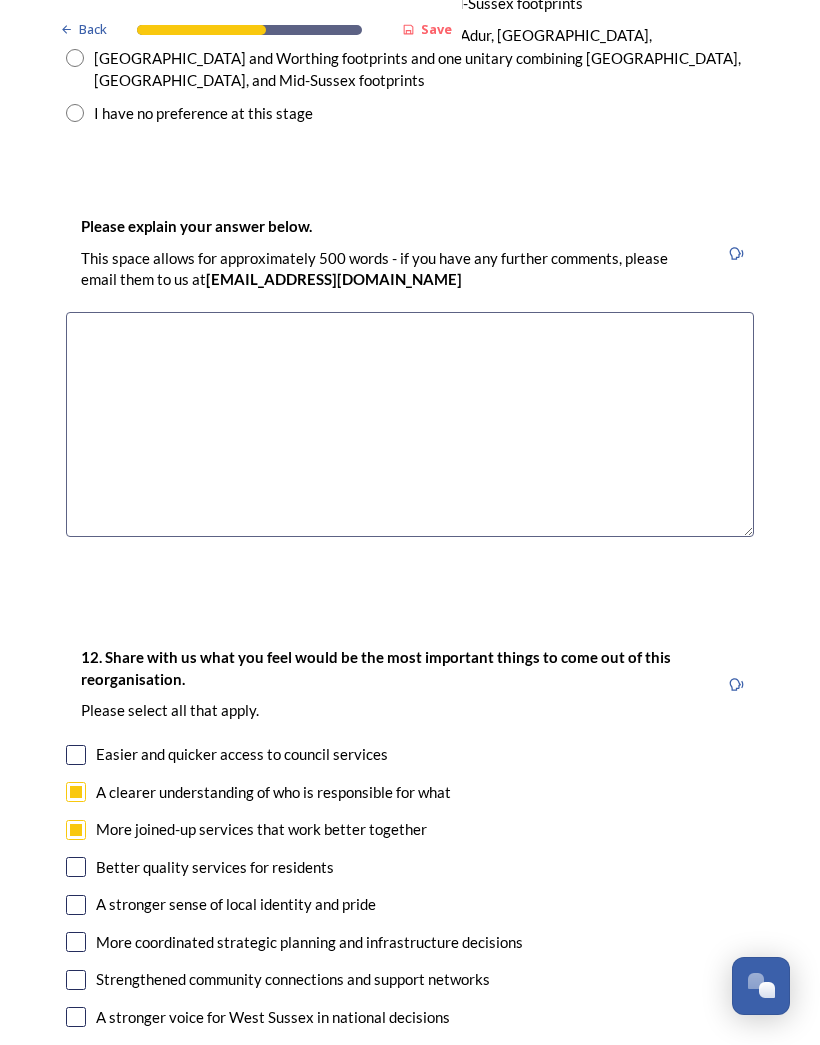 click at bounding box center (76, 792) 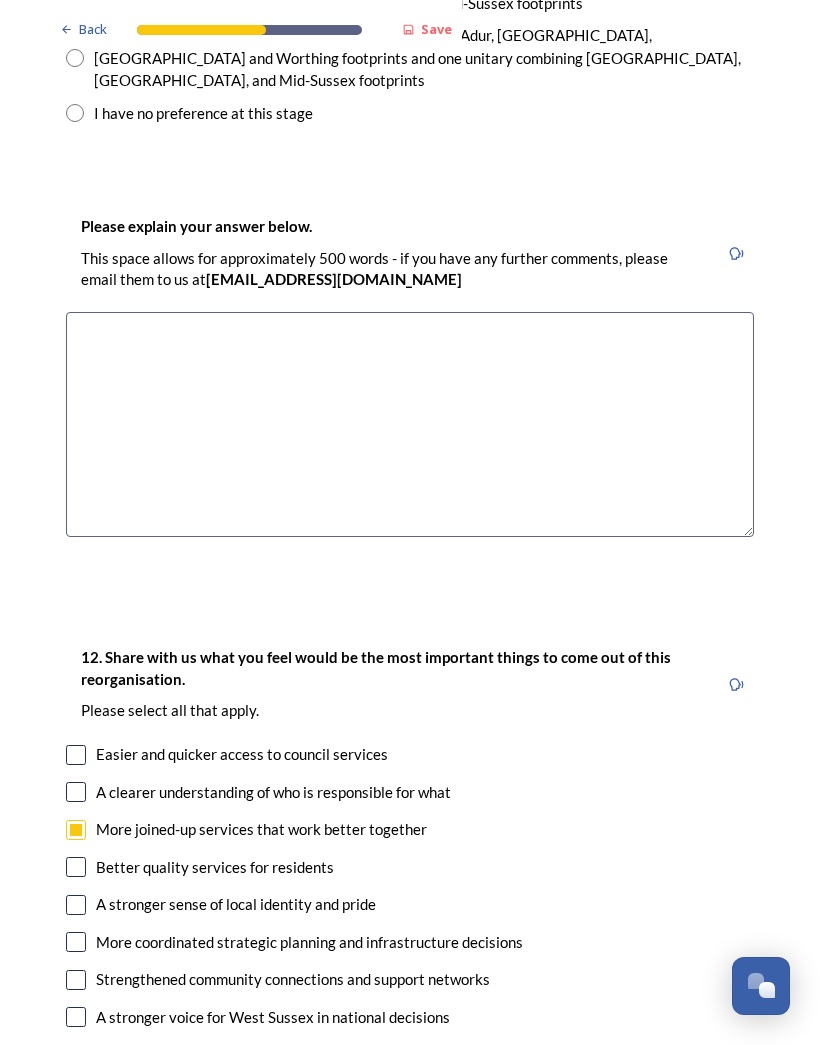 click at bounding box center (76, 942) 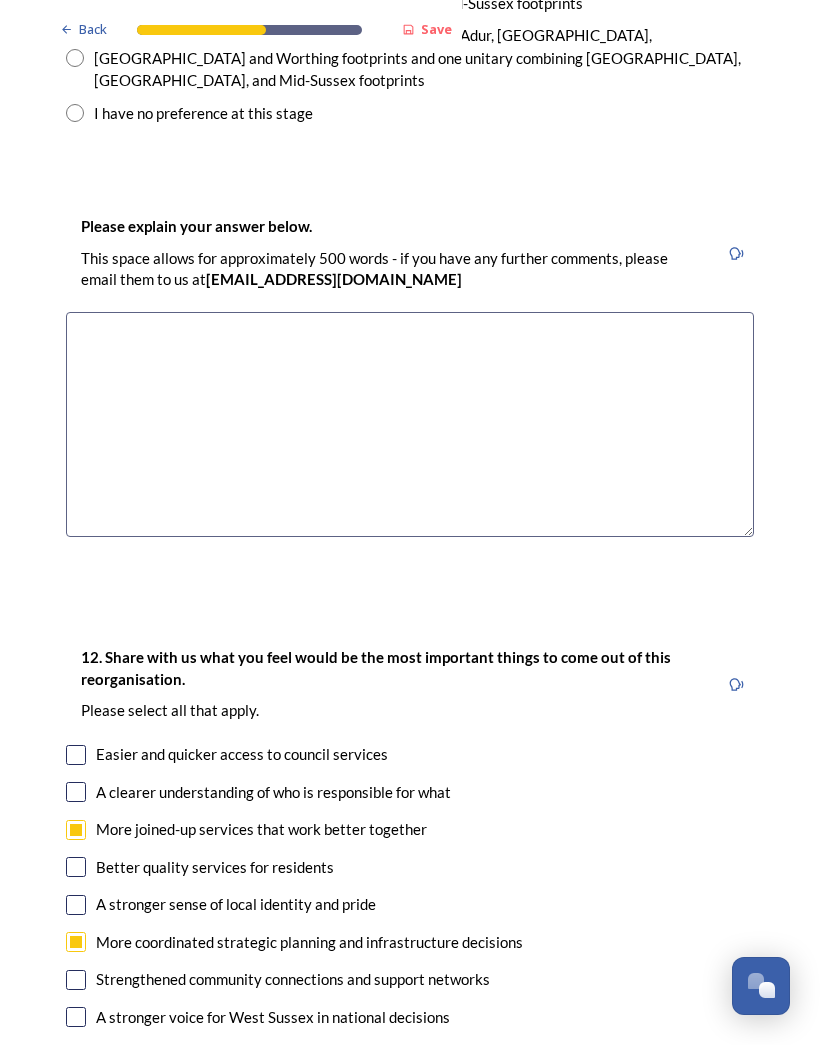 click at bounding box center (76, 792) 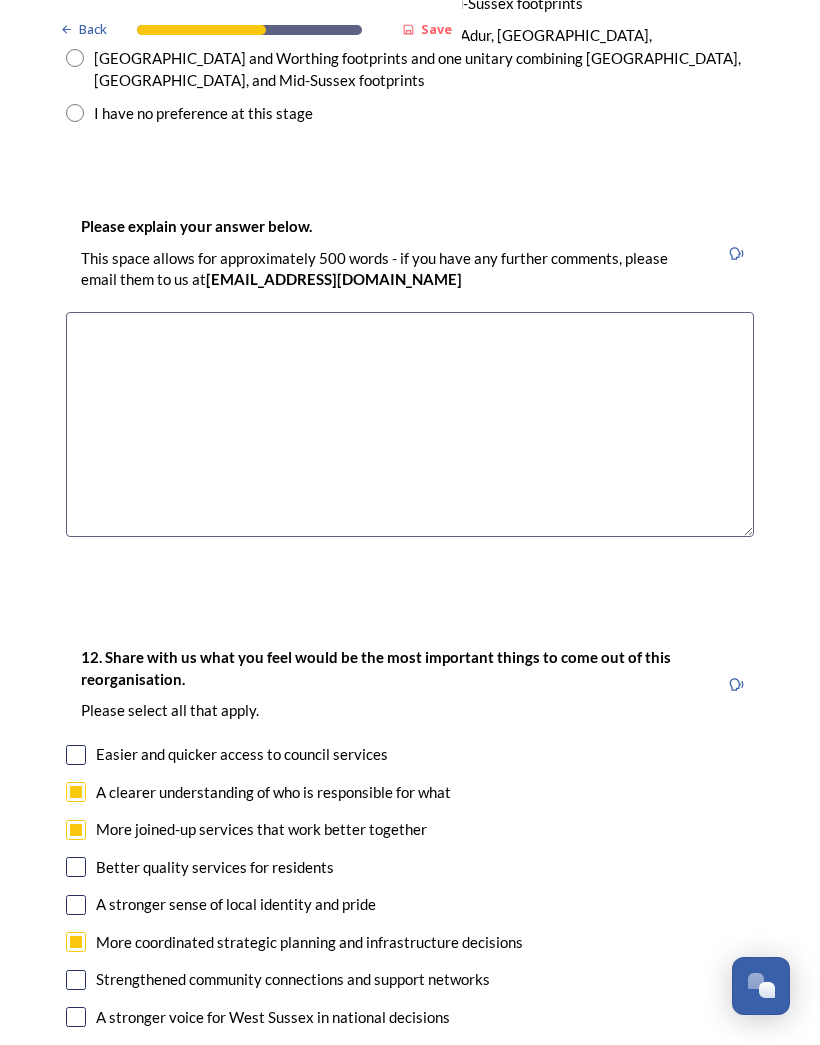 click at bounding box center (76, 1017) 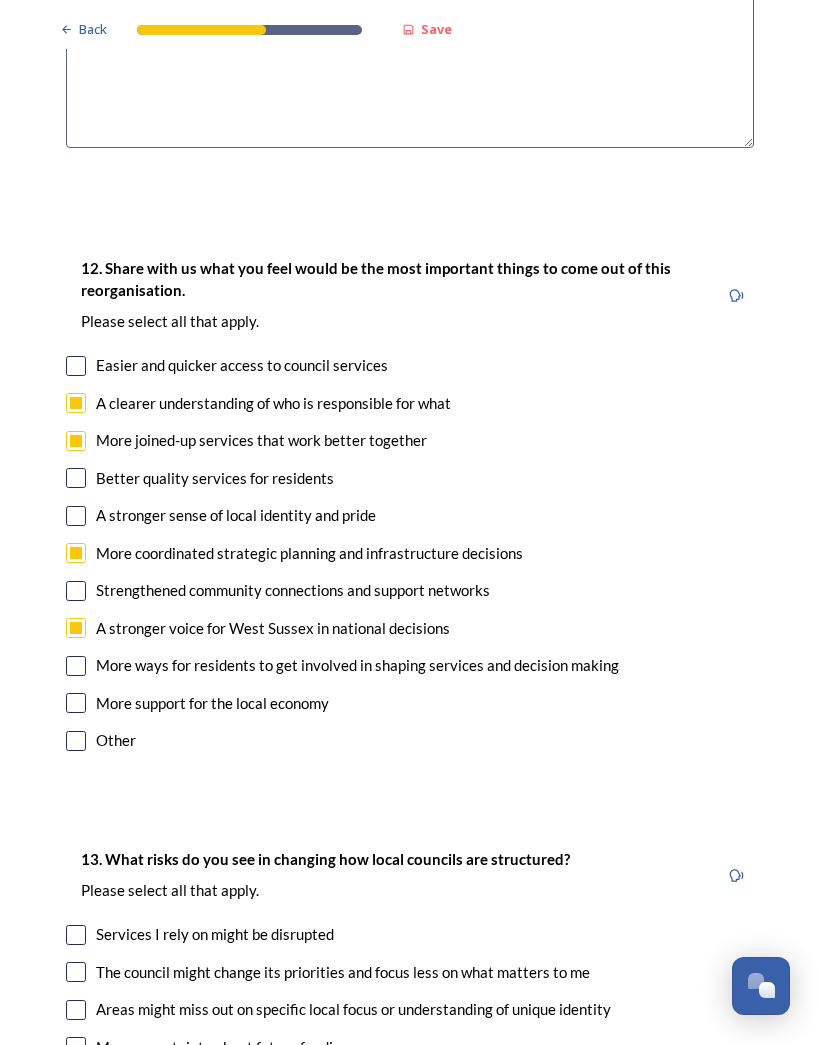 scroll, scrollTop: 3528, scrollLeft: 0, axis: vertical 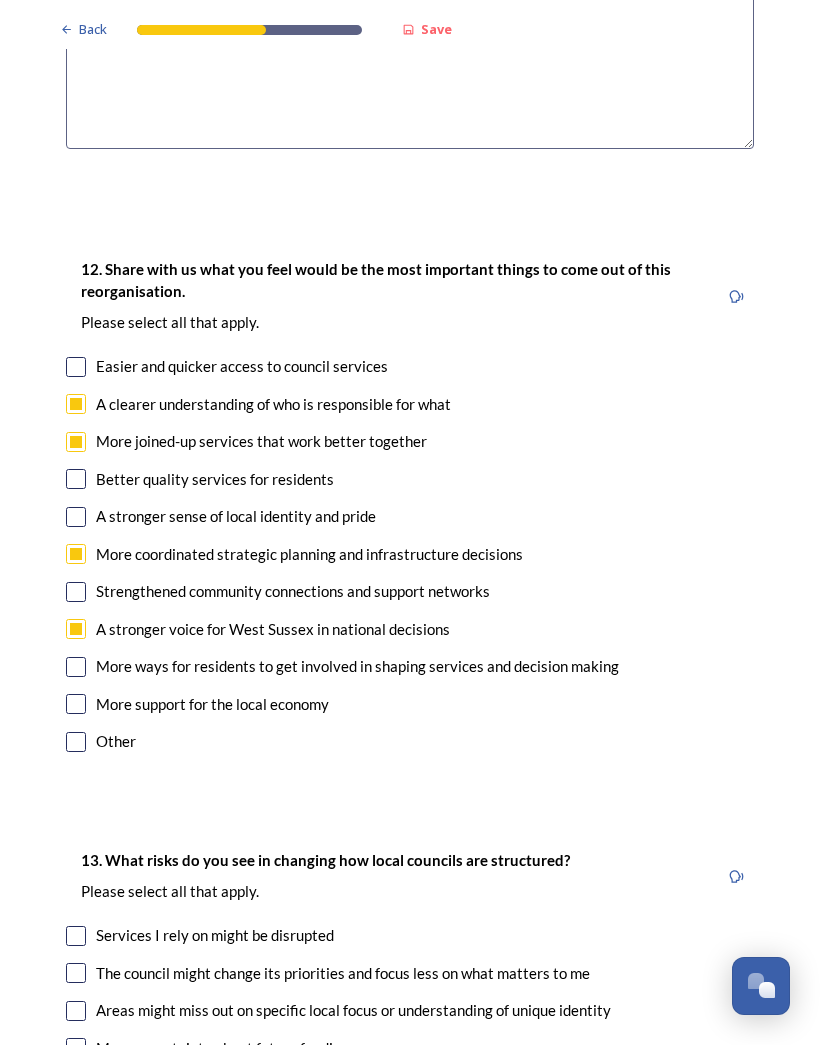 click at bounding box center (76, 936) 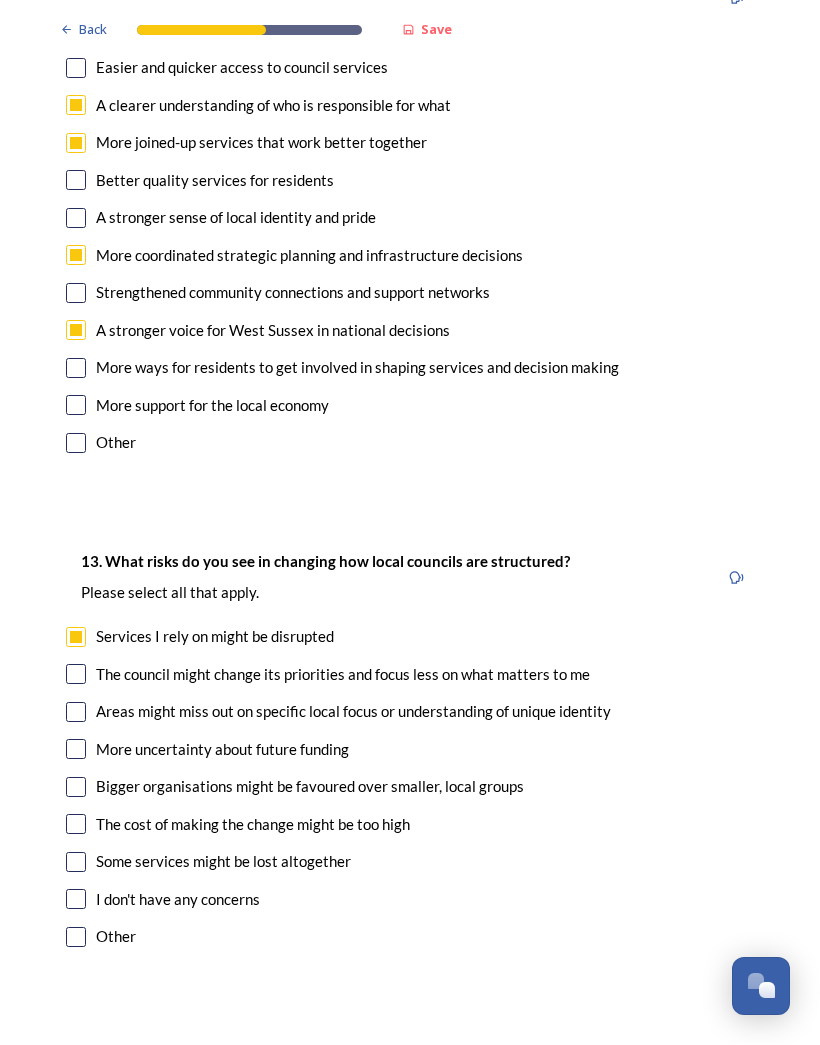 scroll, scrollTop: 3828, scrollLeft: 0, axis: vertical 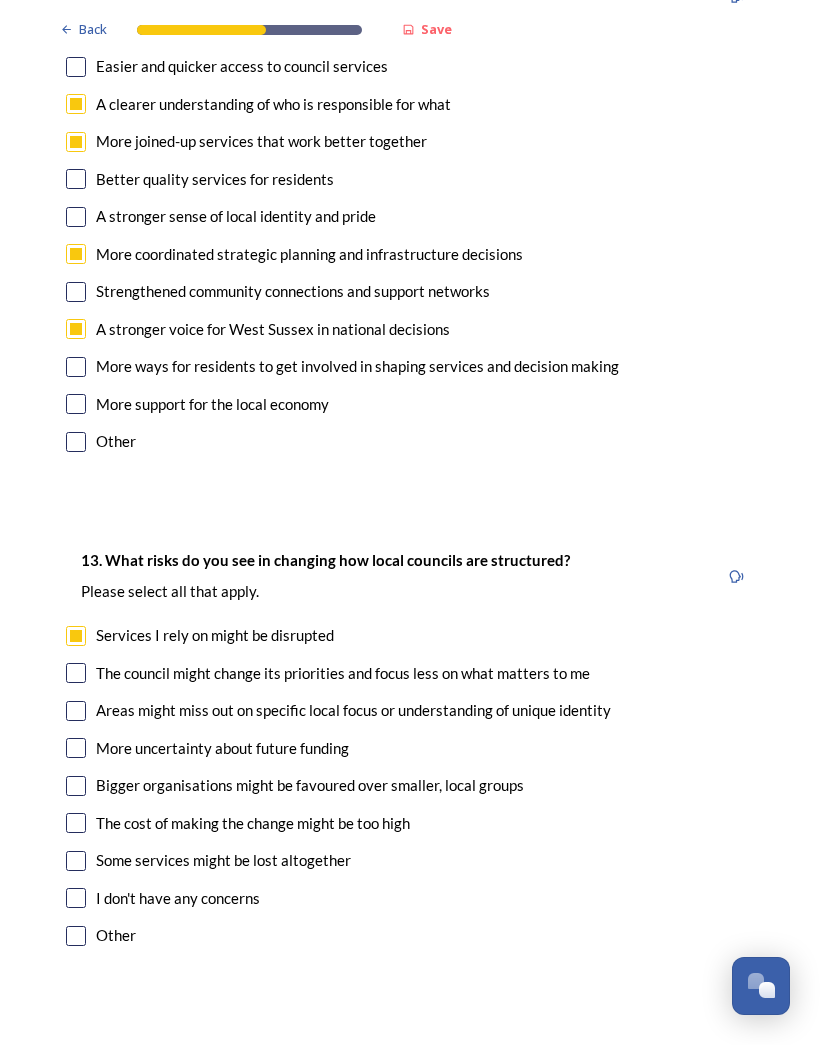 click at bounding box center (76, 673) 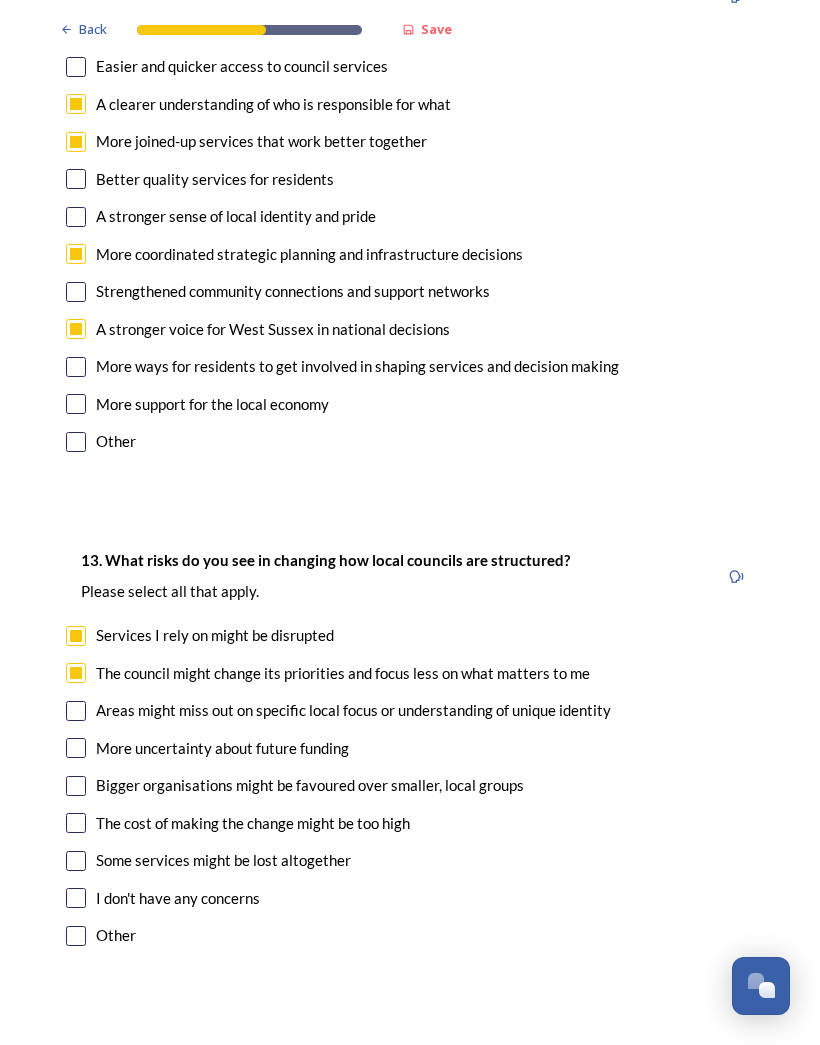 click at bounding box center (76, 711) 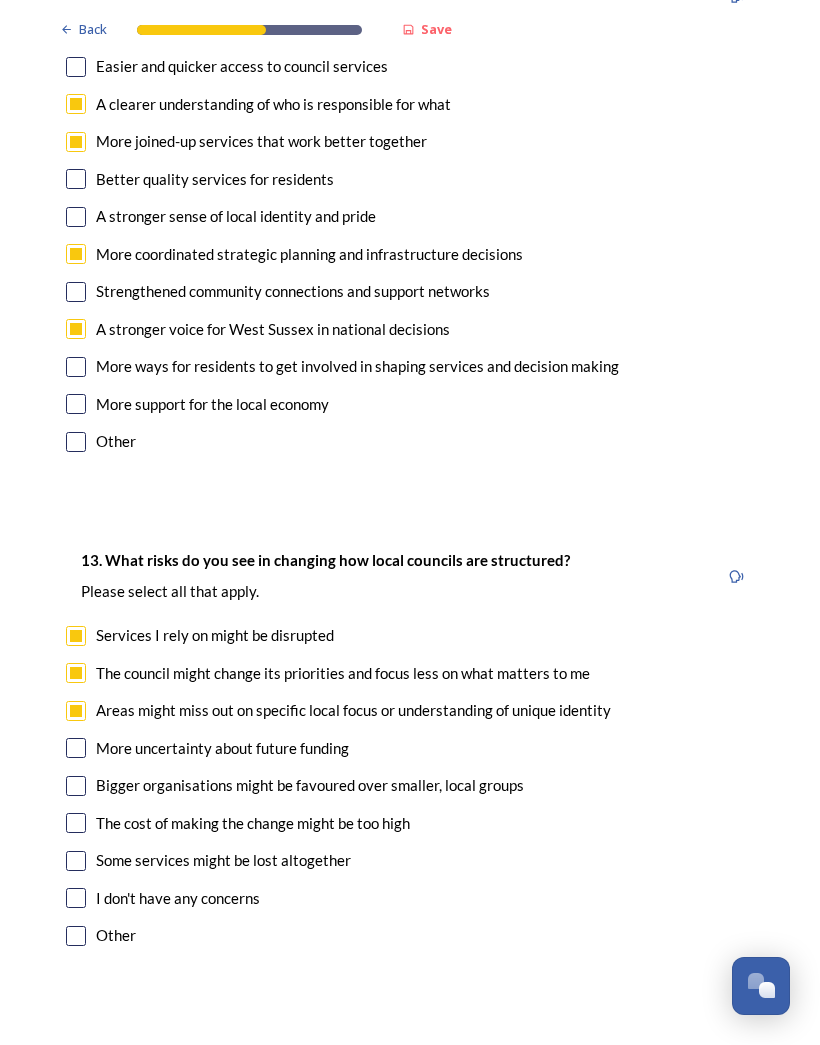 click at bounding box center (76, 786) 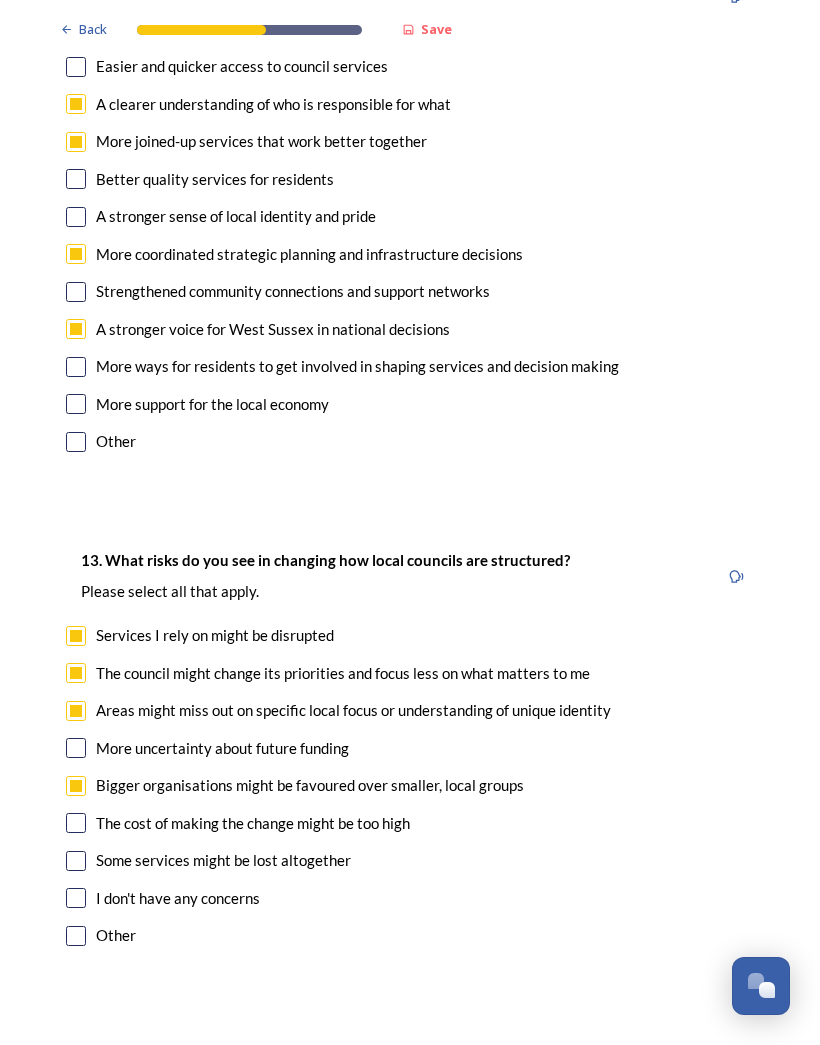 click at bounding box center (76, 861) 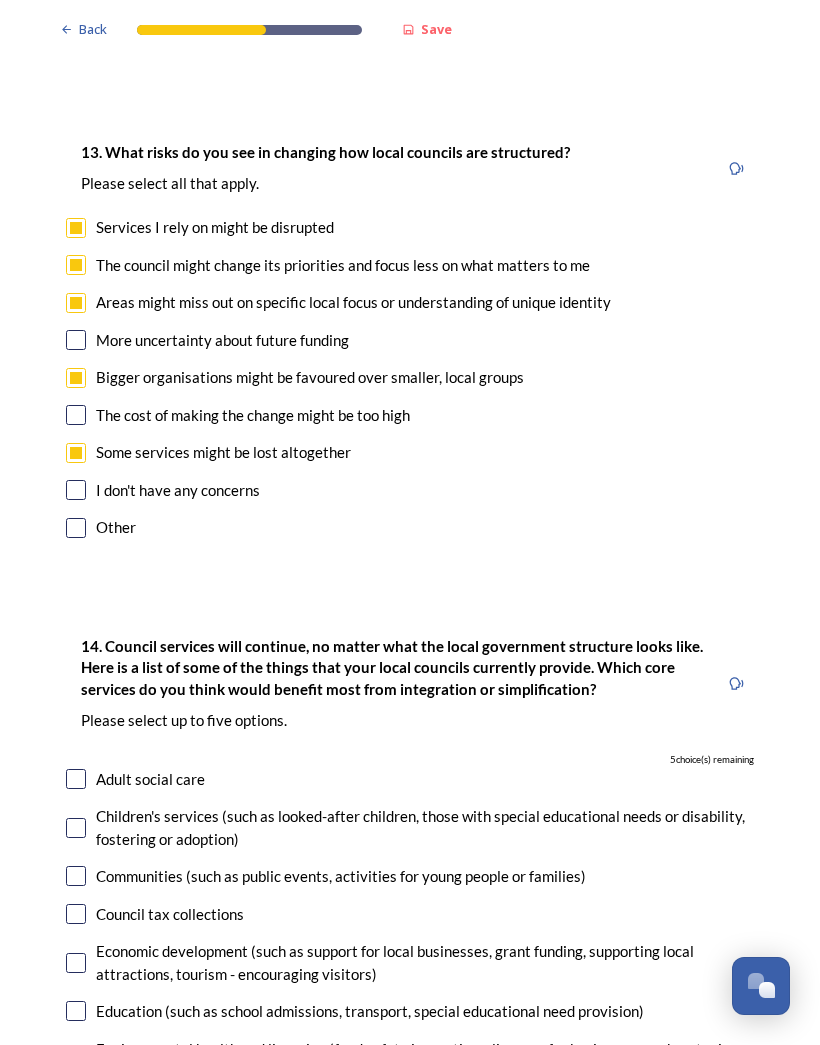 scroll, scrollTop: 4237, scrollLeft: 0, axis: vertical 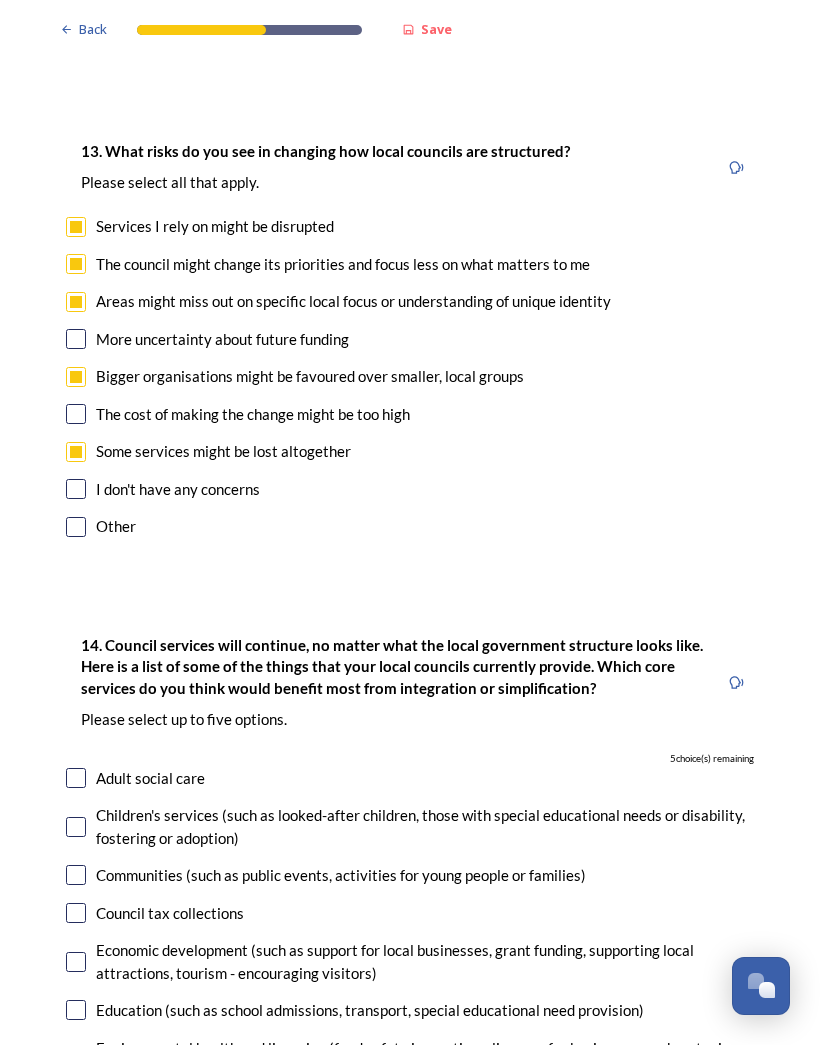 click at bounding box center [76, 452] 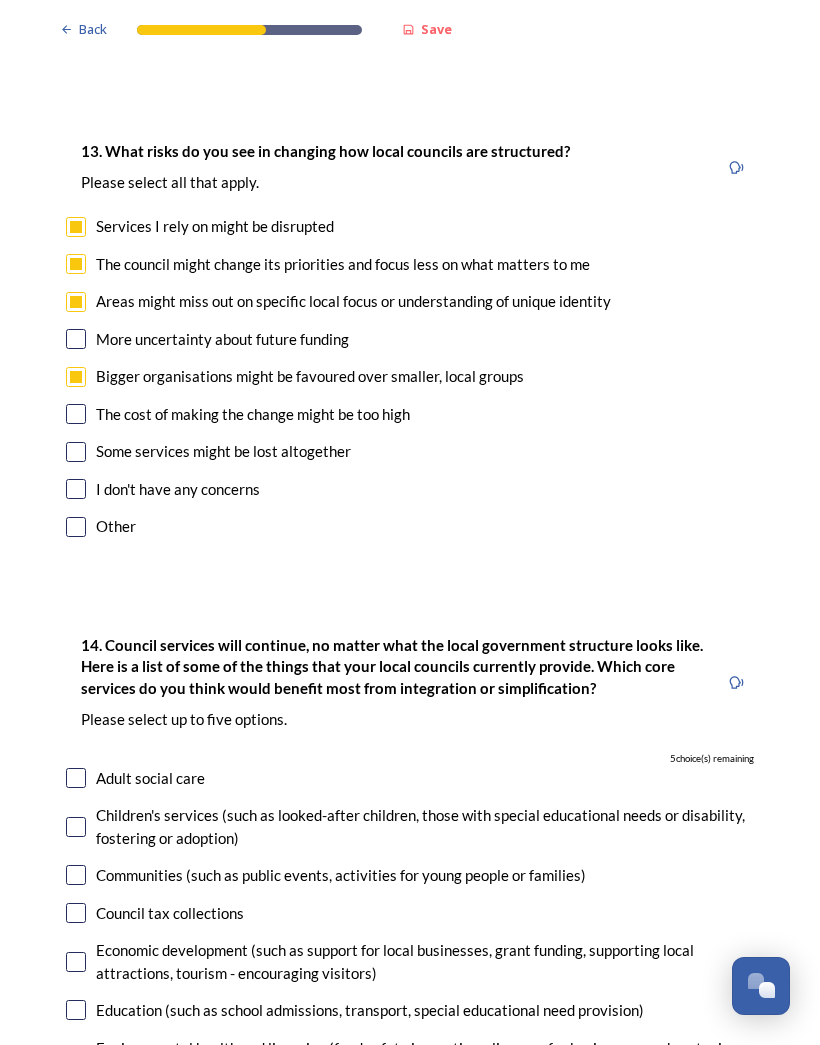 click at bounding box center [76, 827] 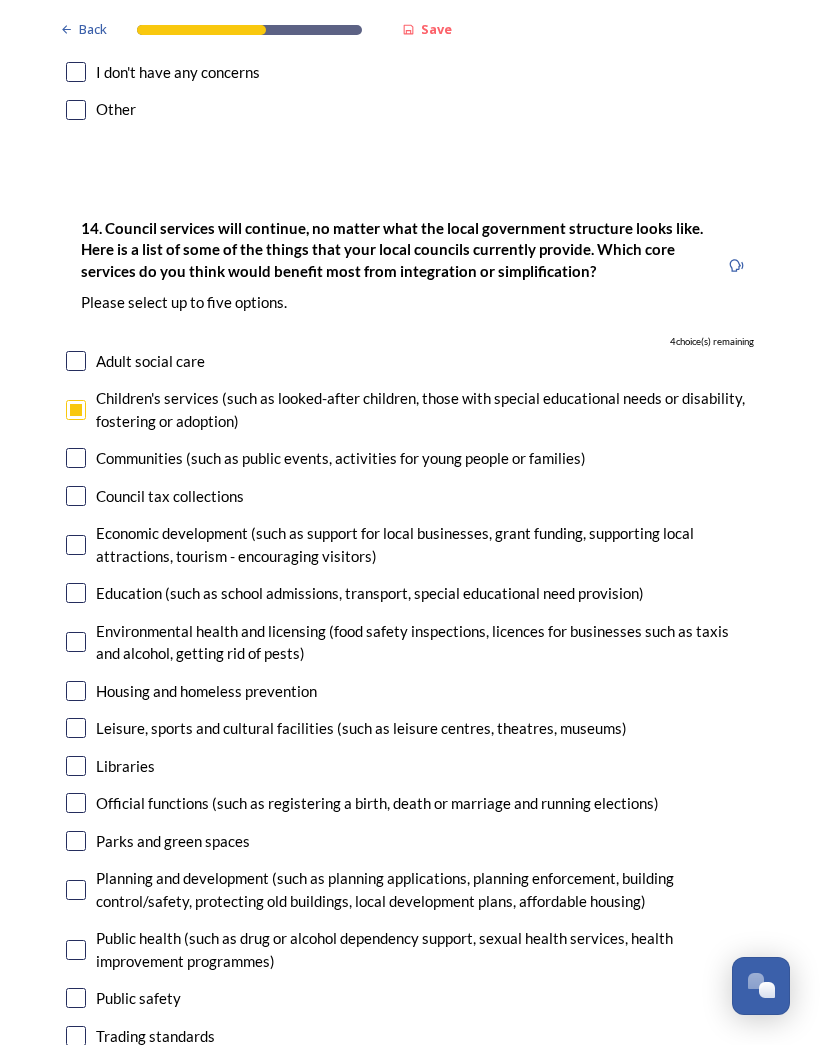 scroll, scrollTop: 4654, scrollLeft: 0, axis: vertical 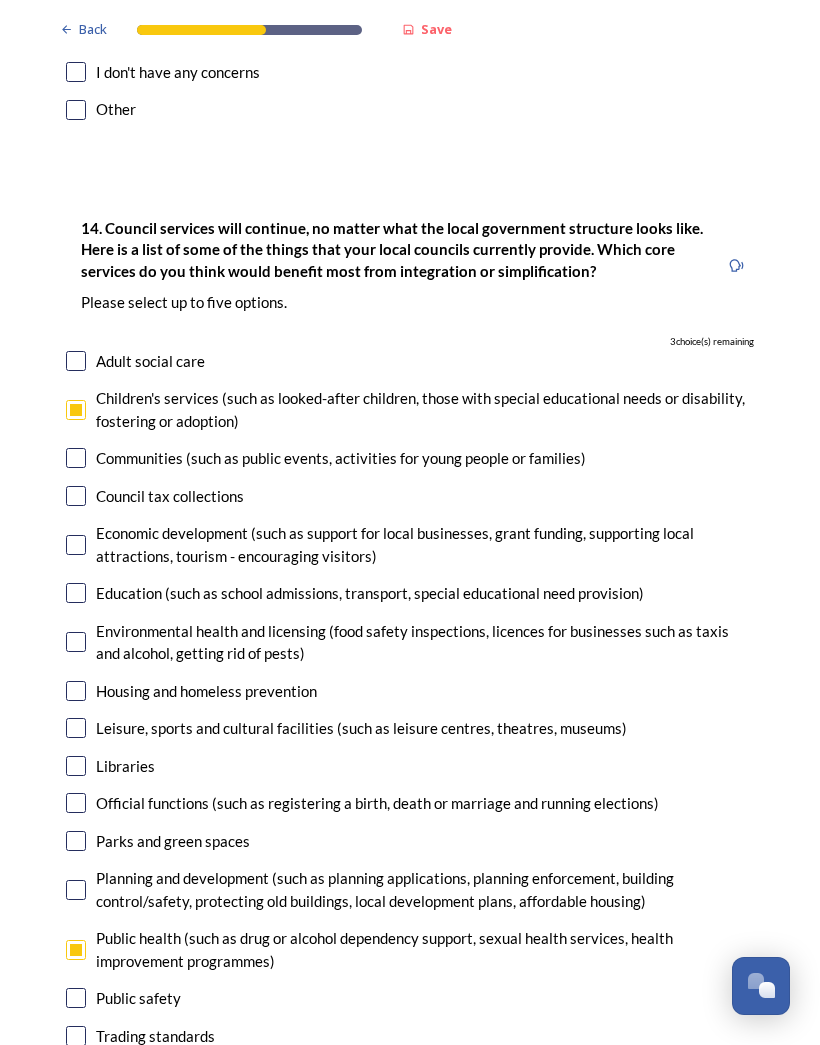 click at bounding box center (76, 998) 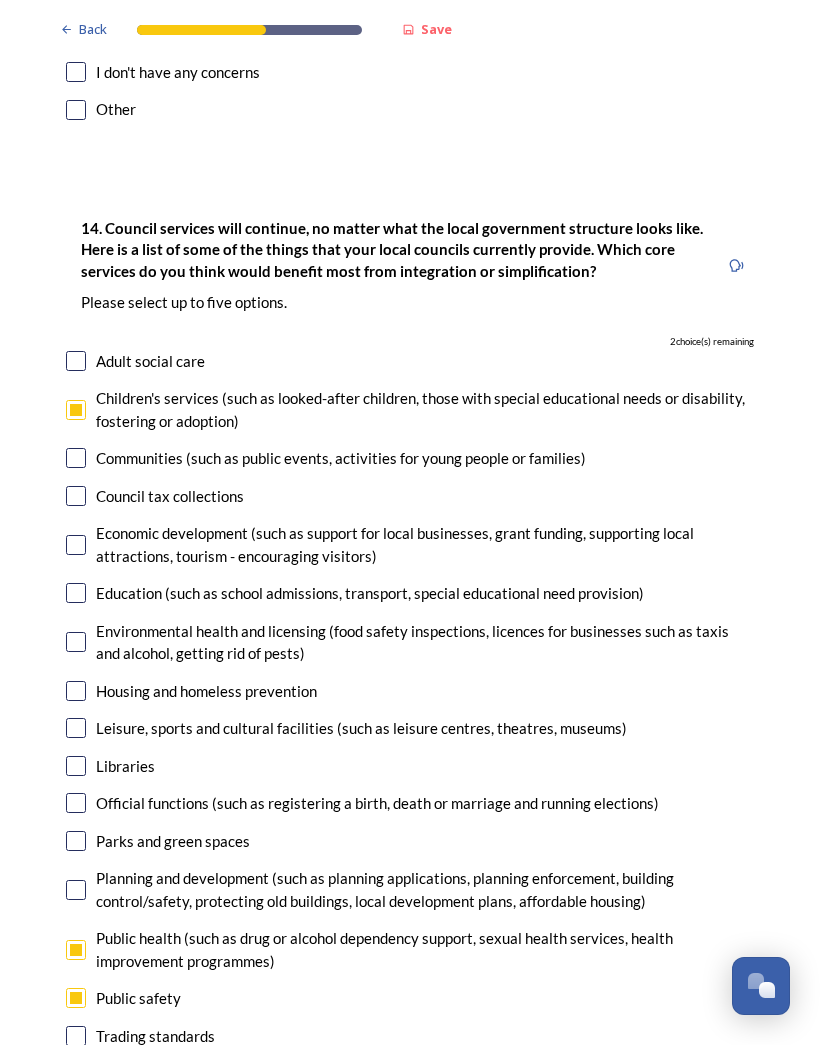 click at bounding box center (76, 1073) 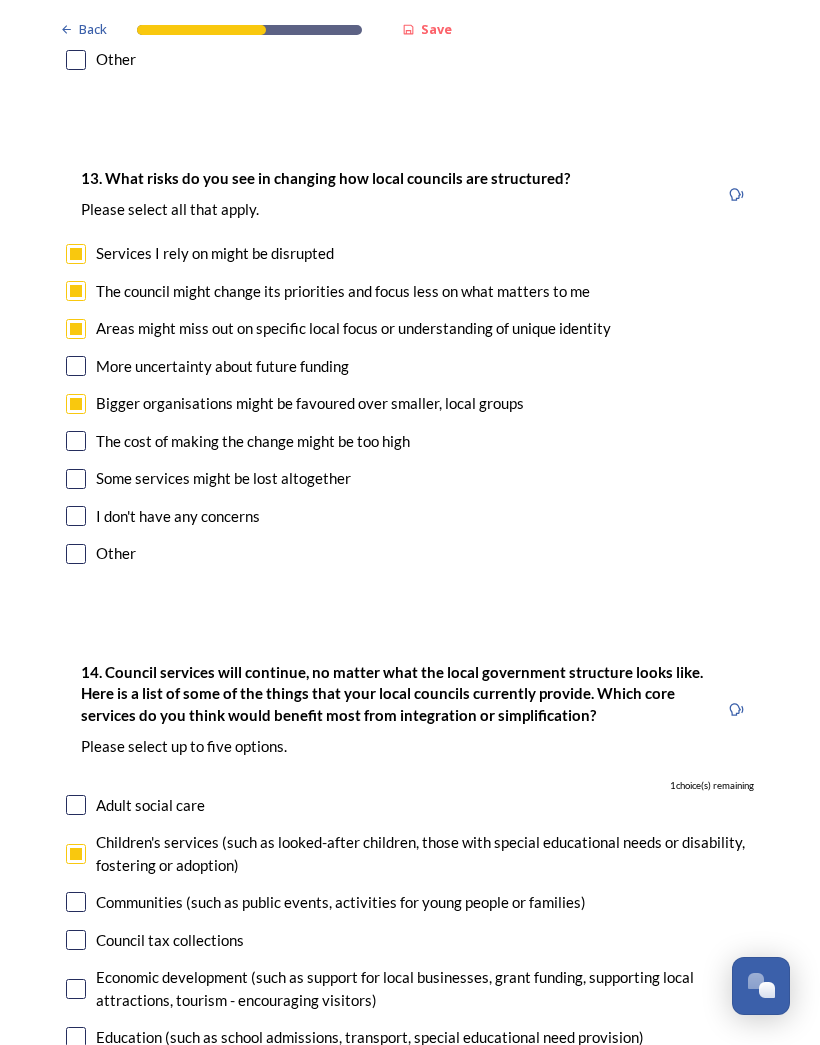 scroll, scrollTop: 4210, scrollLeft: 0, axis: vertical 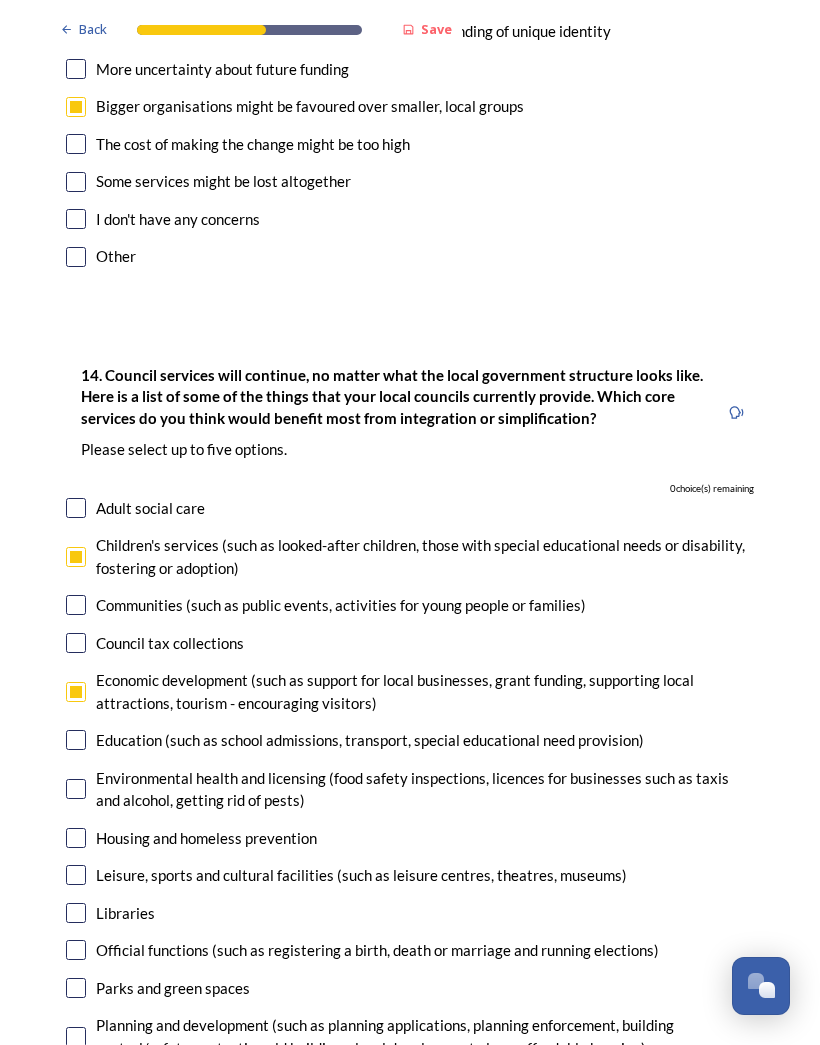 click at bounding box center (76, 508) 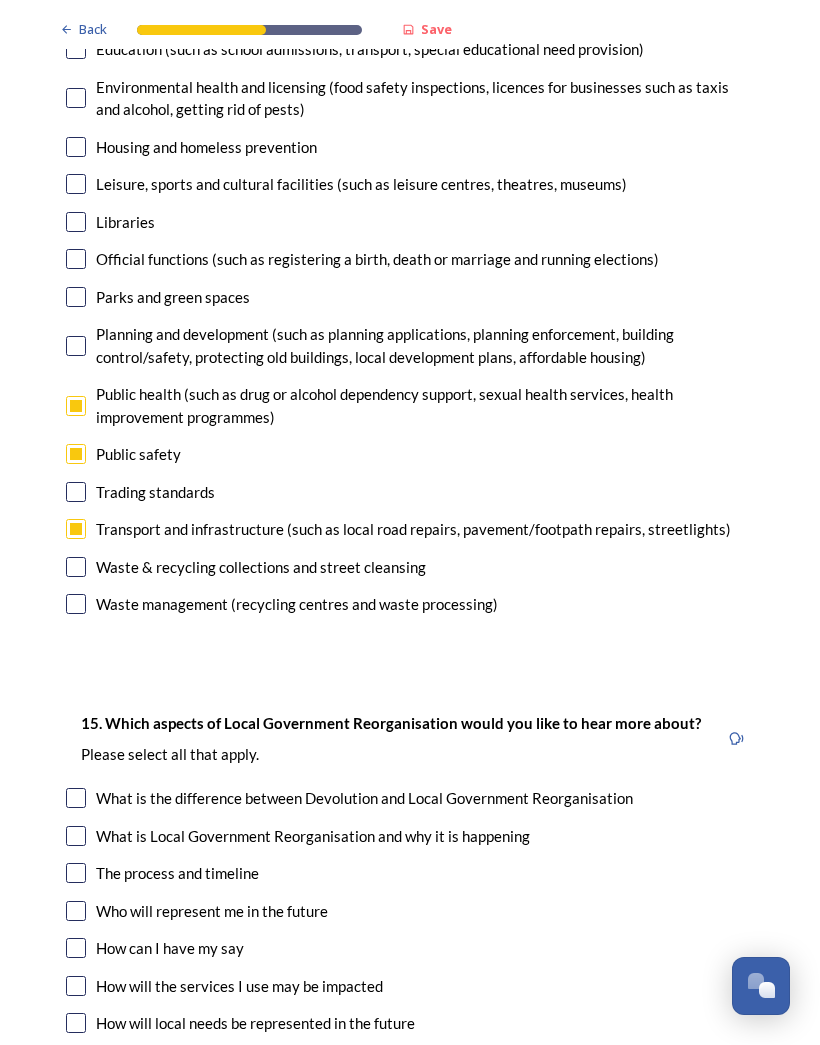 scroll, scrollTop: 5198, scrollLeft: 0, axis: vertical 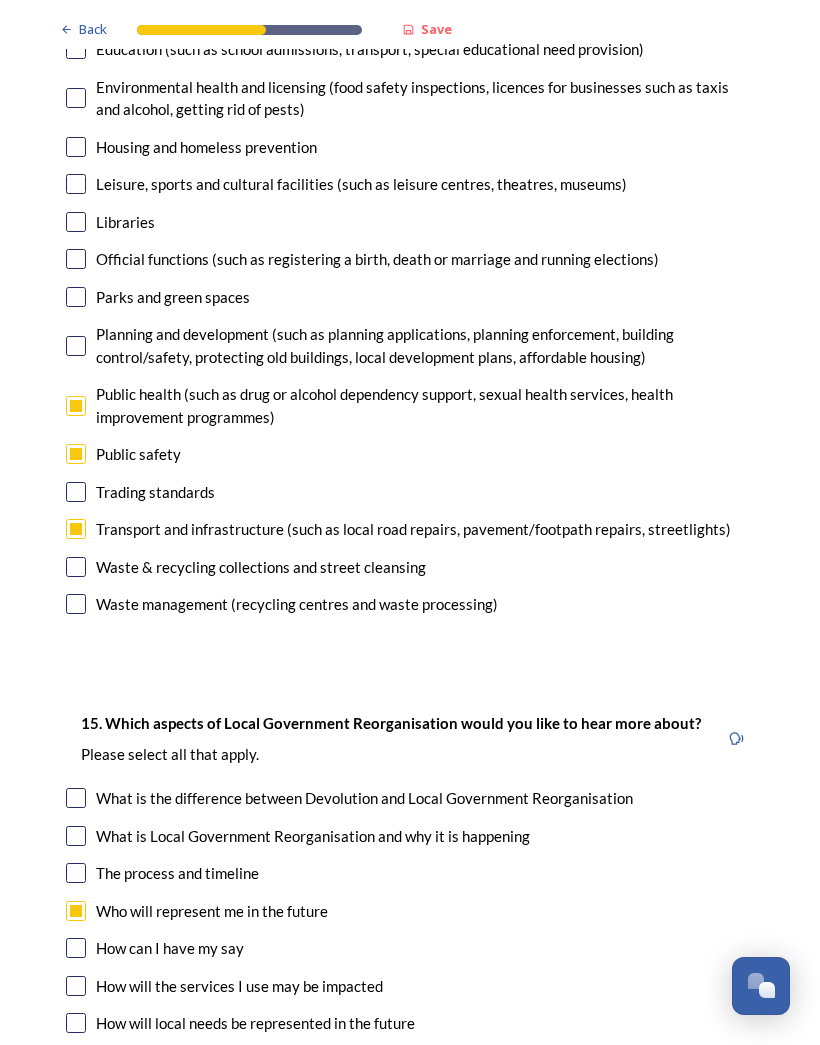 click at bounding box center [76, 1023] 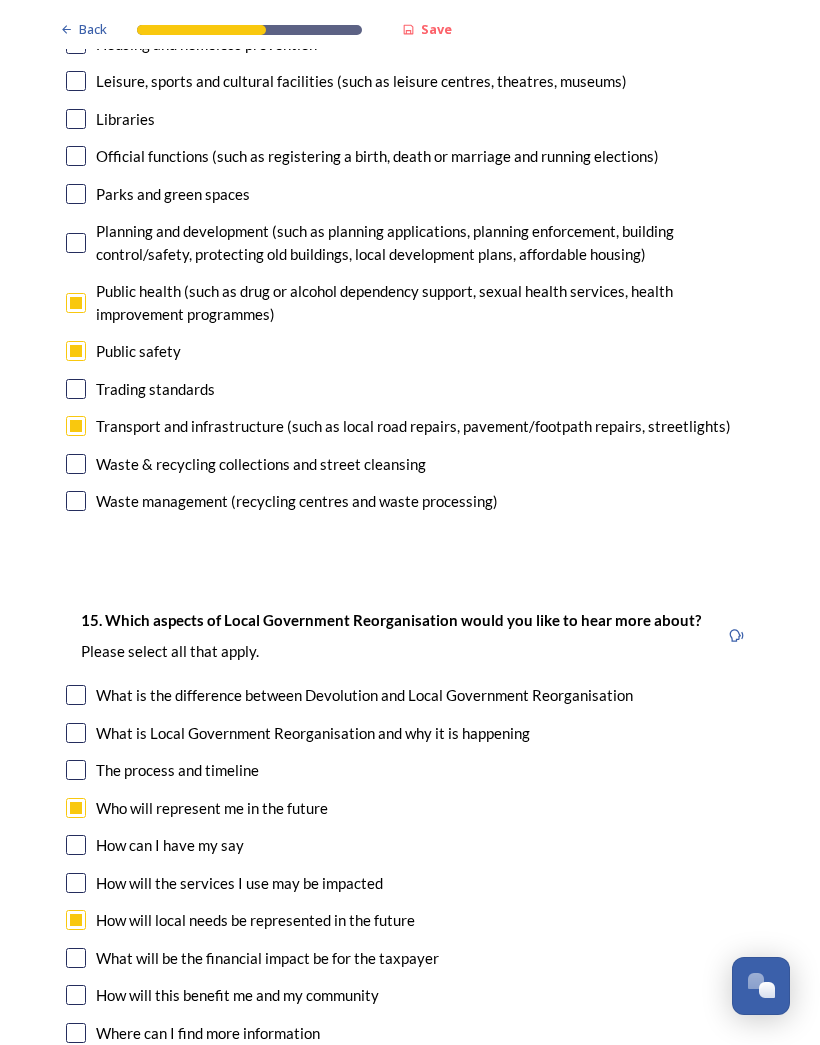 scroll, scrollTop: 5301, scrollLeft: 0, axis: vertical 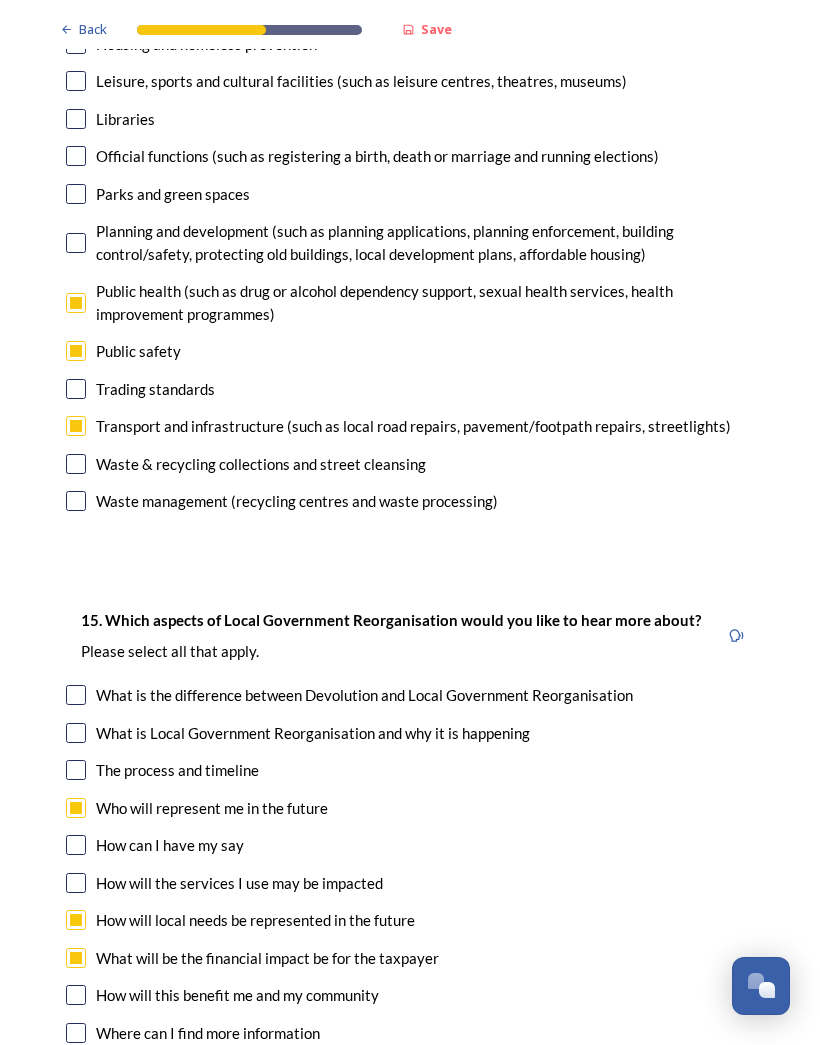 click at bounding box center [76, 995] 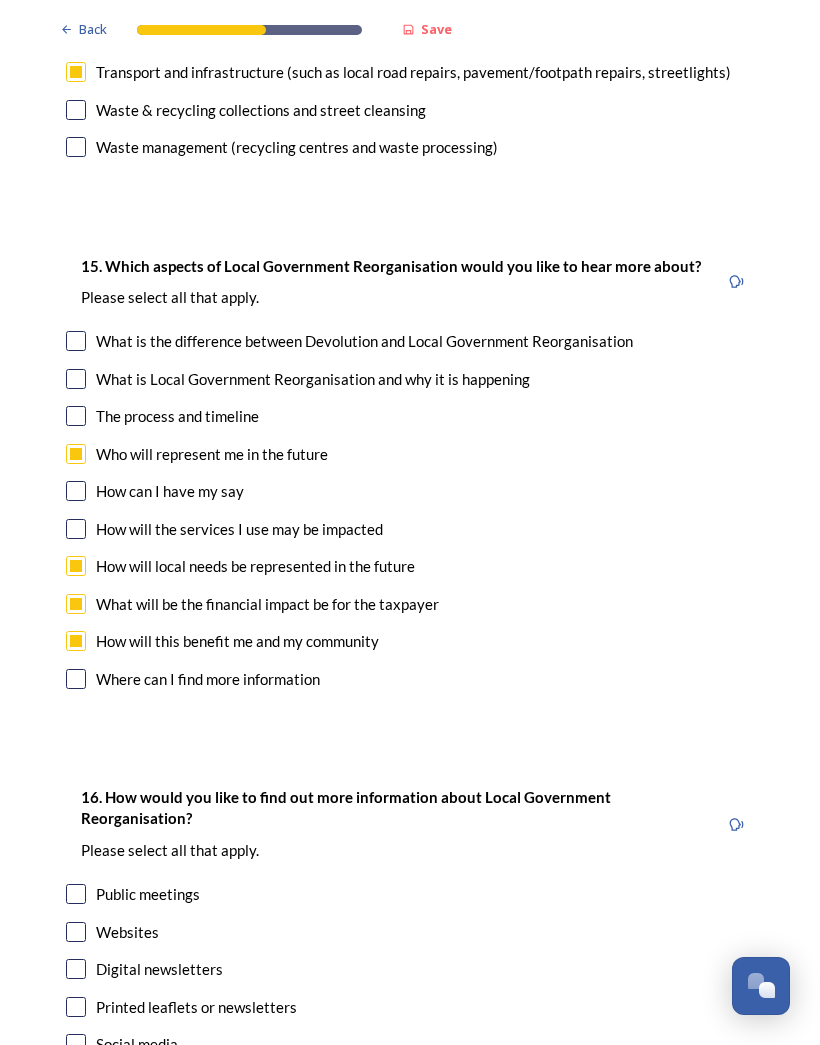 scroll, scrollTop: 5655, scrollLeft: 0, axis: vertical 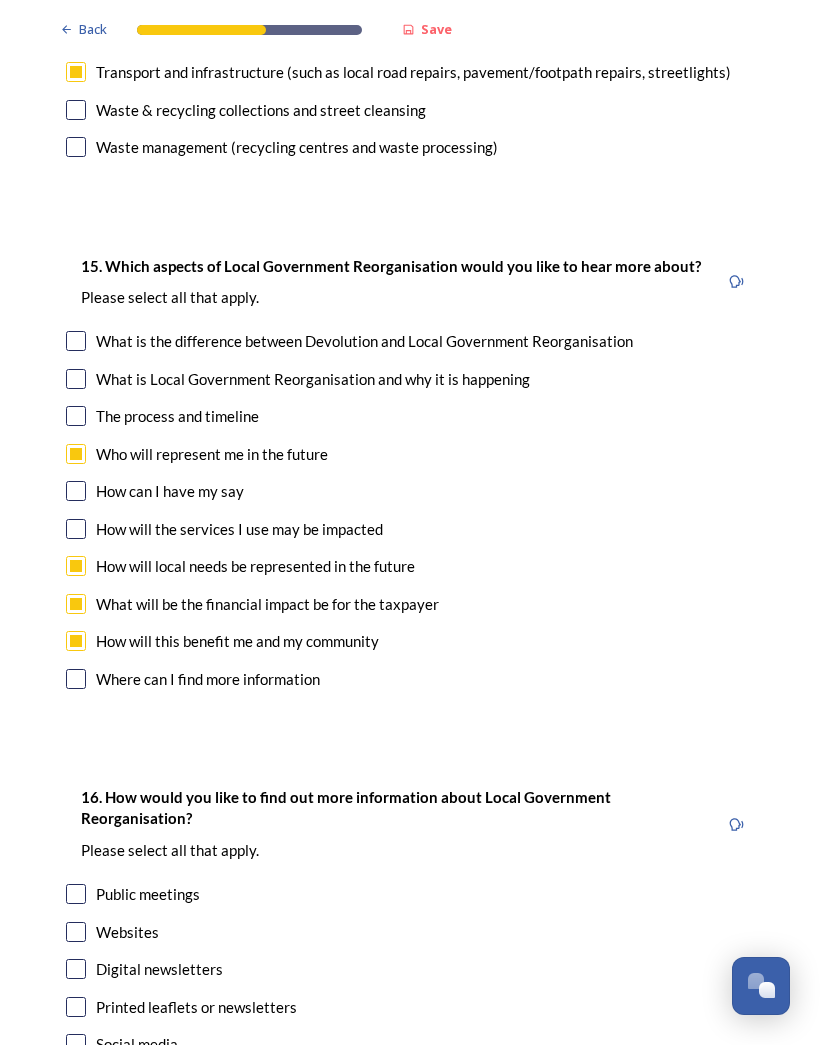 click at bounding box center [76, 932] 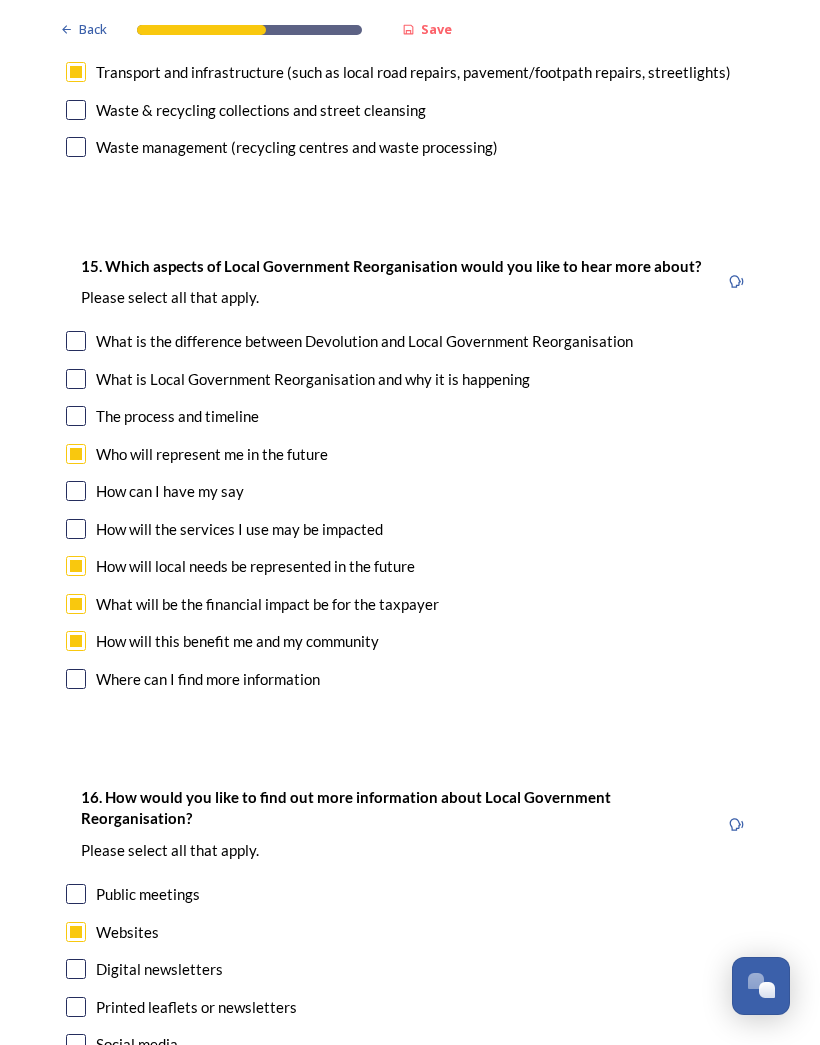 click at bounding box center (76, 969) 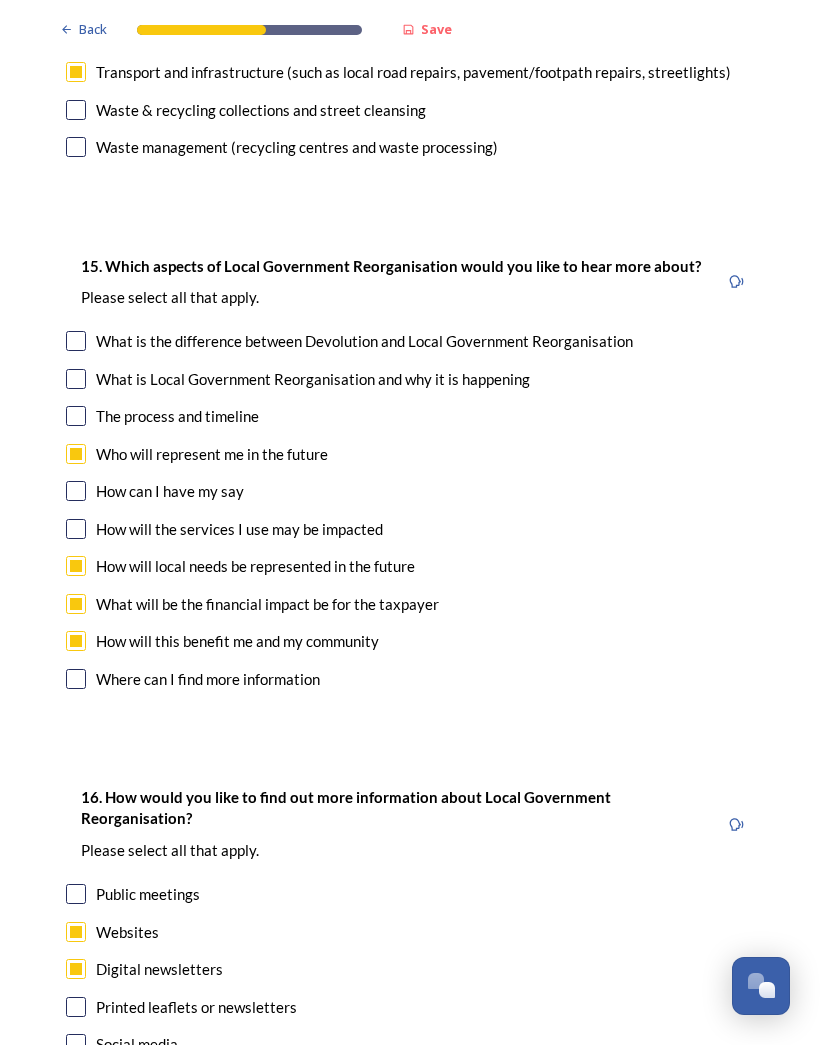 click at bounding box center [76, 1007] 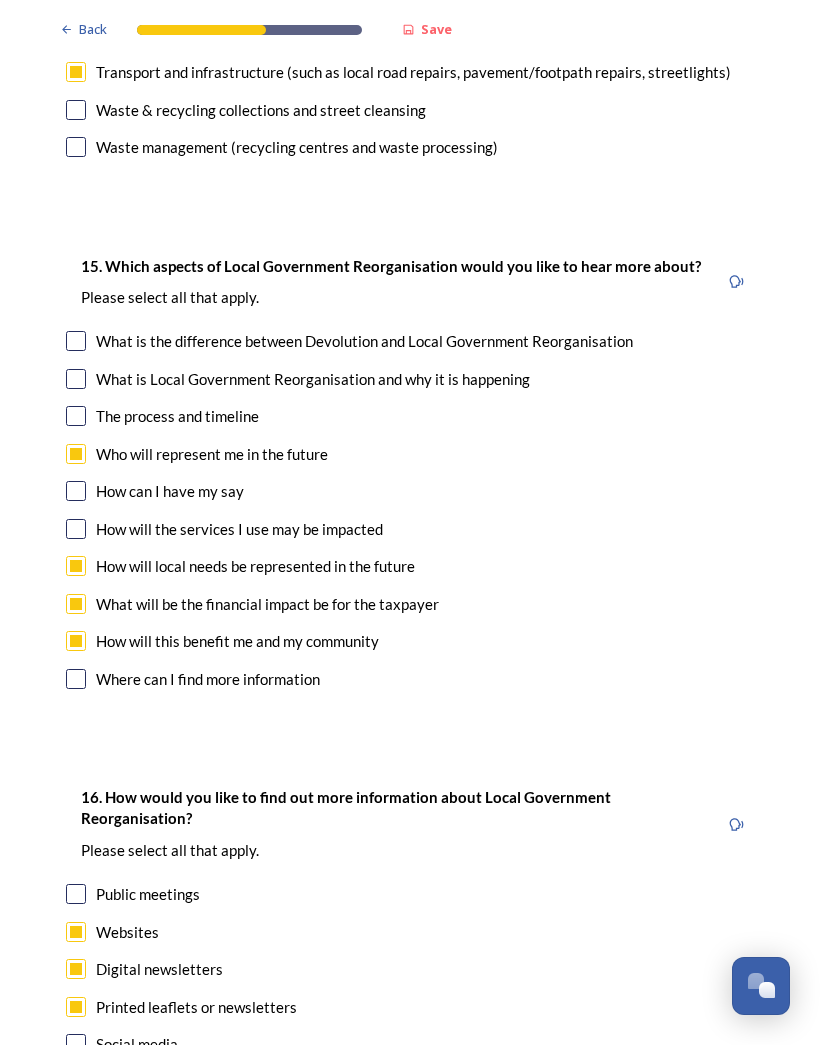 scroll, scrollTop: 5687, scrollLeft: 0, axis: vertical 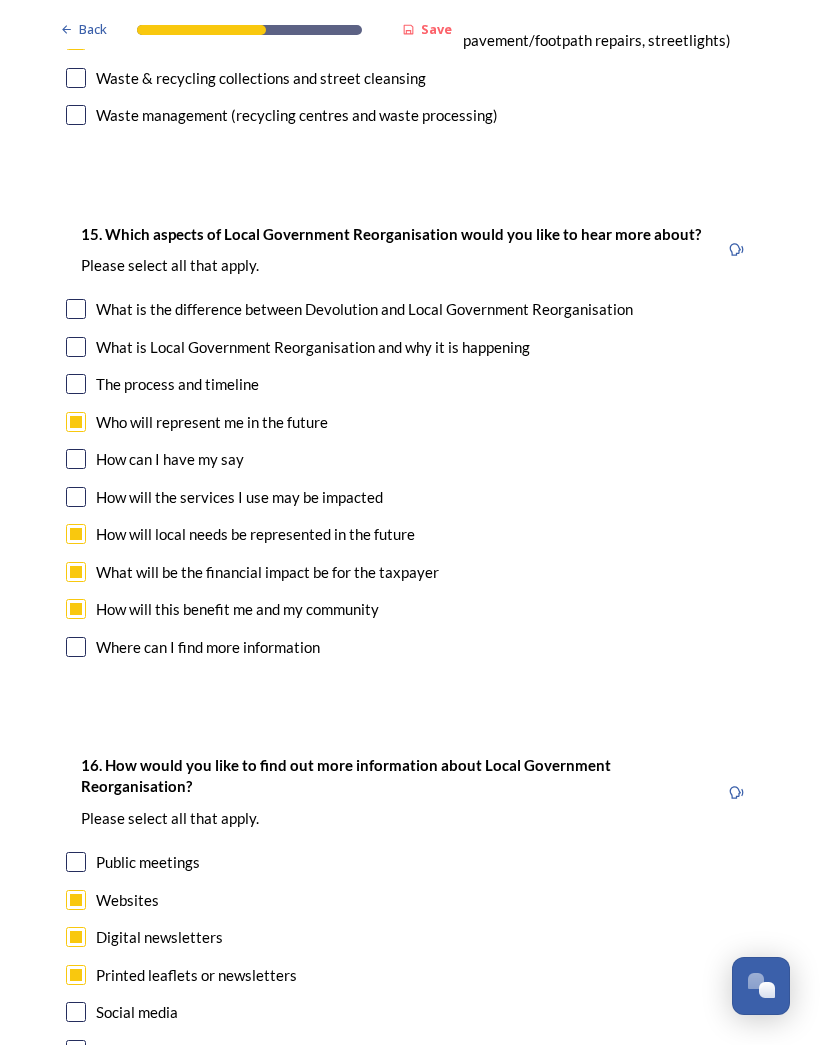 click on "Back Save Prioritising future services As explained on our  Shaping West Sussex hub , Local Government Reorganisation for West Sussex means that the county, district and borough councils will be replaced with one, or more than one, single-tier council (referred to as a unitary council) to deliver all your services.  Options currently being explored within West Sussex are detailed on our  hub , but map visuals can be found below. A single county unitary , bringing the County Council and all seven District and Borough Councils services together to form a new unitary council for West Sussex. Single unitary model (You can enlarge this map by clicking on the square expand icon in the top right of the image) Two unitary option, variation 1  -   one unitary combining Arun, Chichester and Worthing footprints and one unitary combining Adur, Crawley, Horsham, and Mid-Sussex footprints. Two unitary model variation 1 (You can enlarge this map by clicking on the square expand icon in the top right of the image) * Other 0" at bounding box center [410, -2193] 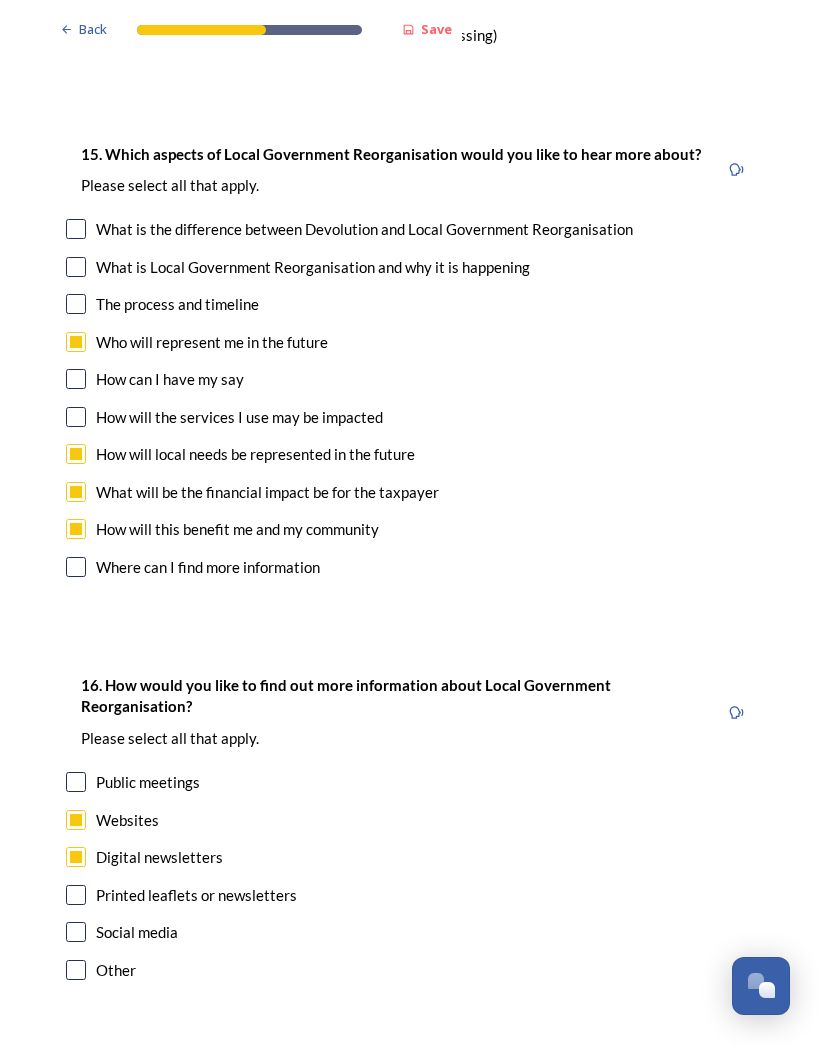 scroll, scrollTop: 5767, scrollLeft: 0, axis: vertical 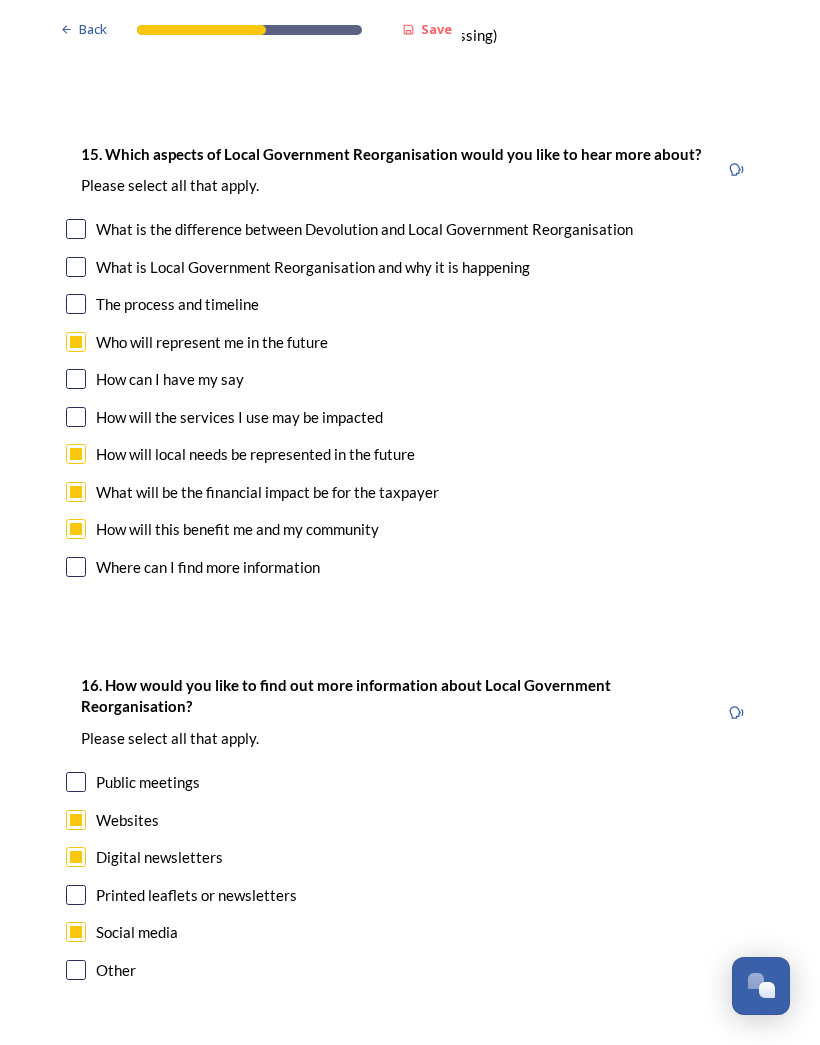 click on "Continue" at bounding box center (396, 1080) 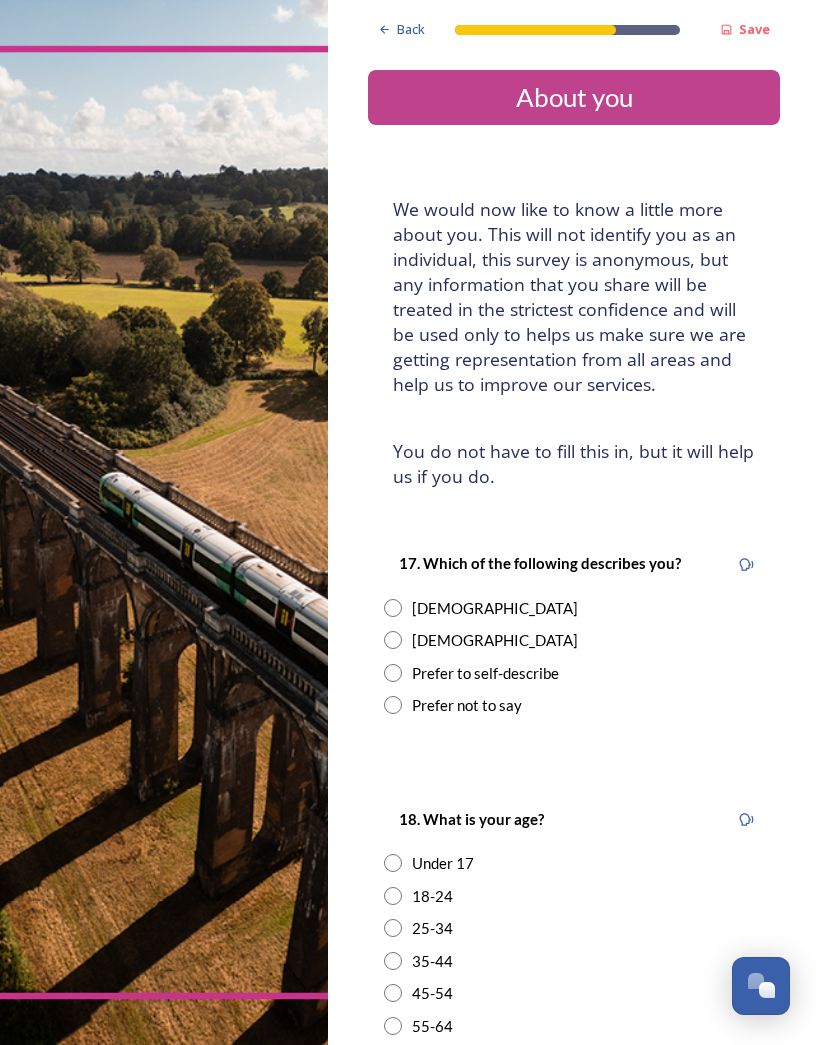 click at bounding box center (393, 608) 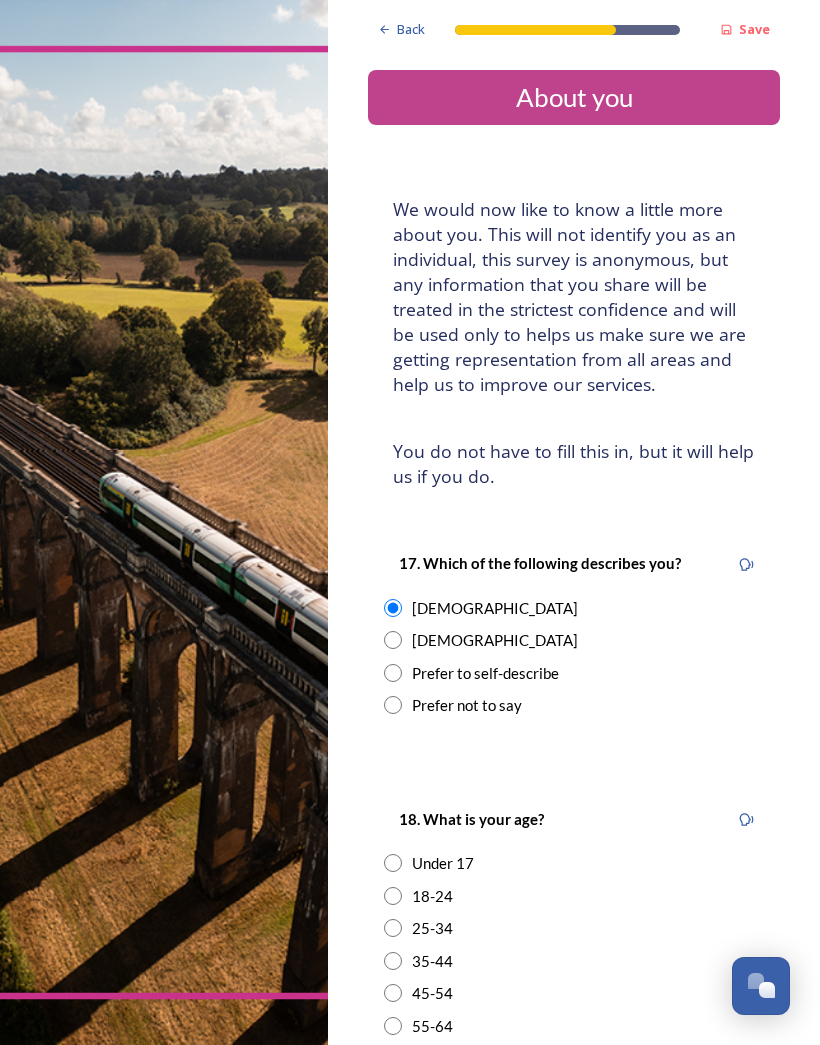 click at bounding box center [393, 1026] 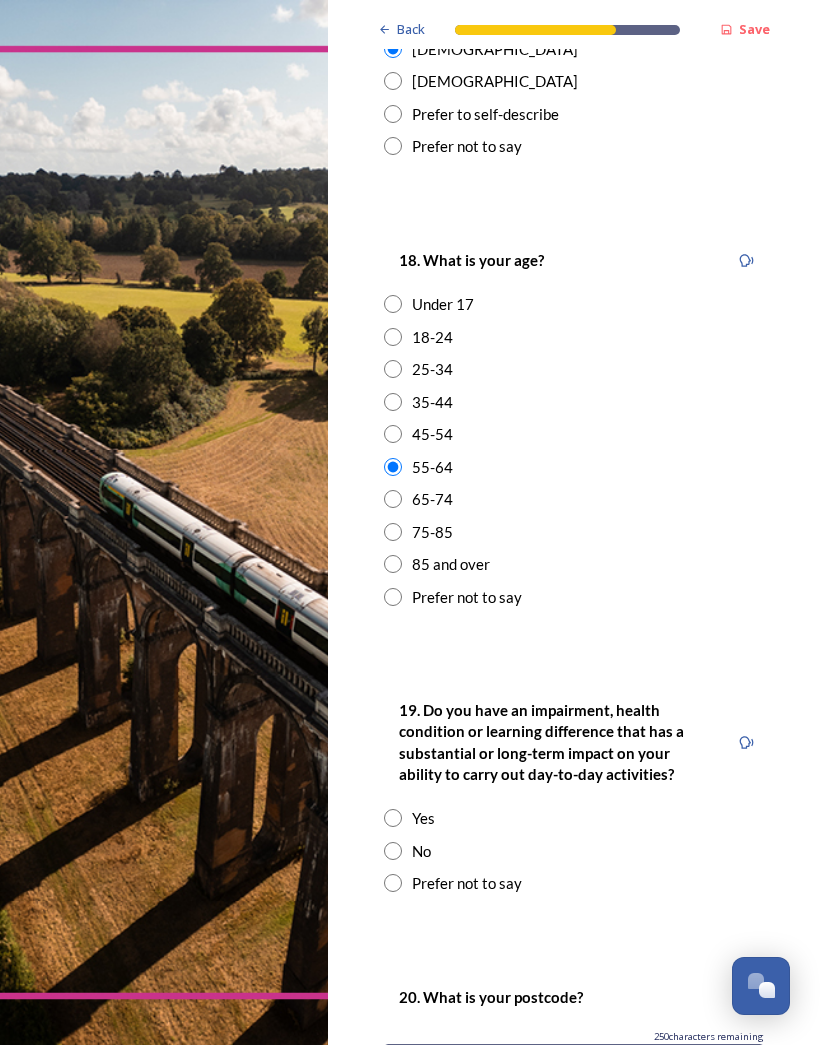 scroll, scrollTop: 559, scrollLeft: 0, axis: vertical 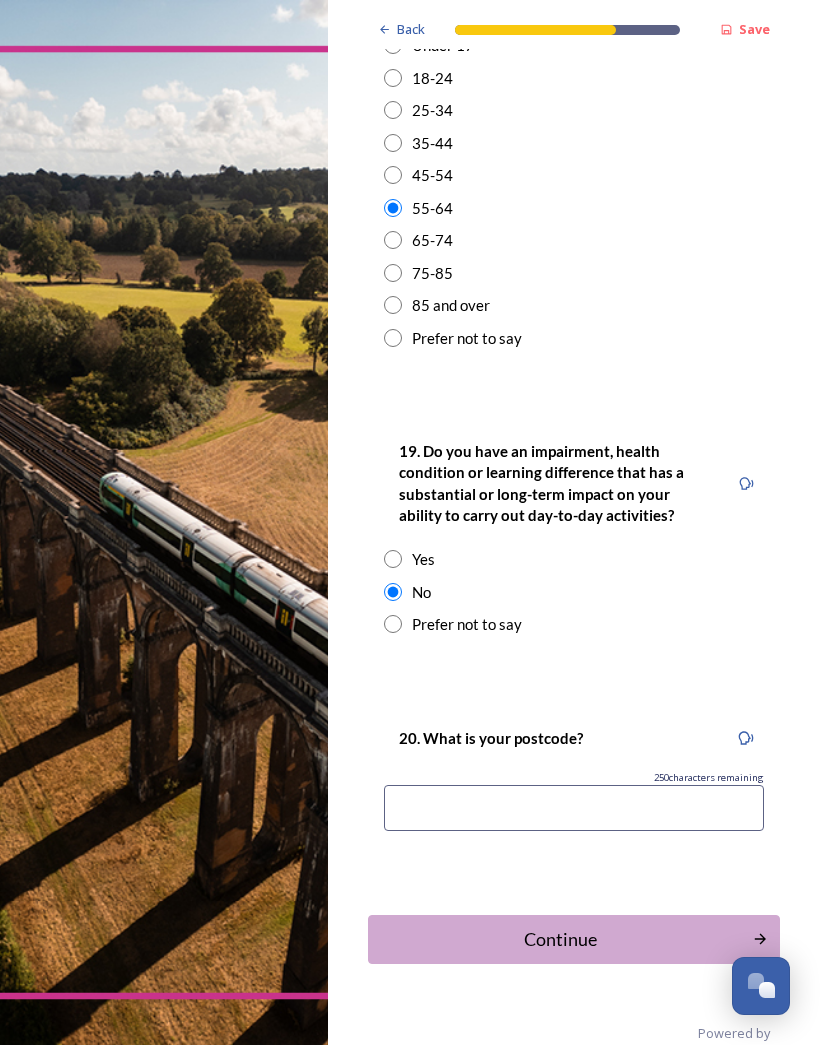 click at bounding box center (574, 808) 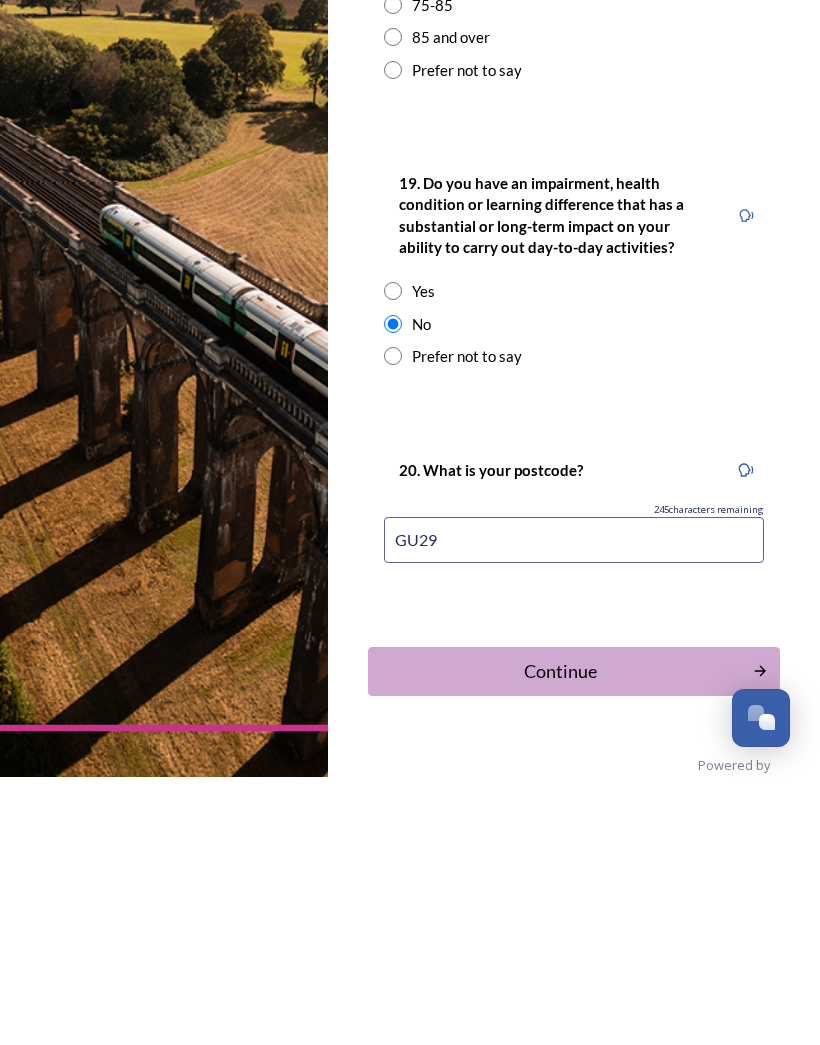 type on "GU29 9" 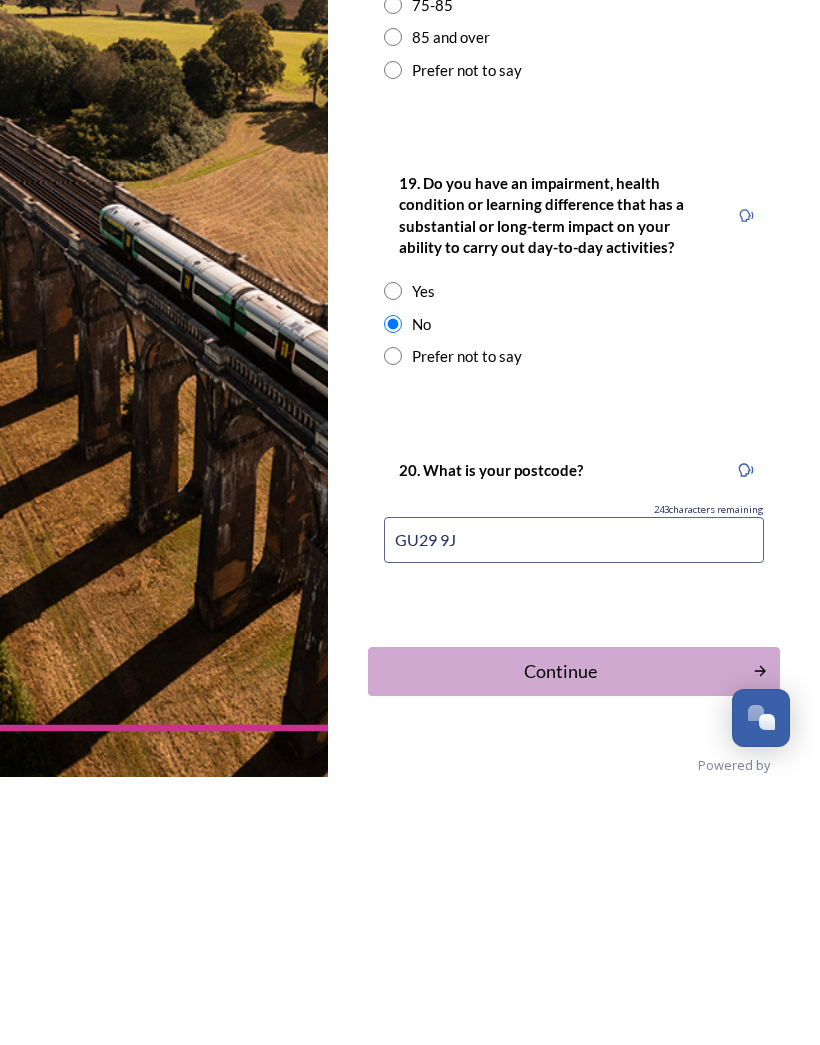type on "GU29 9JX" 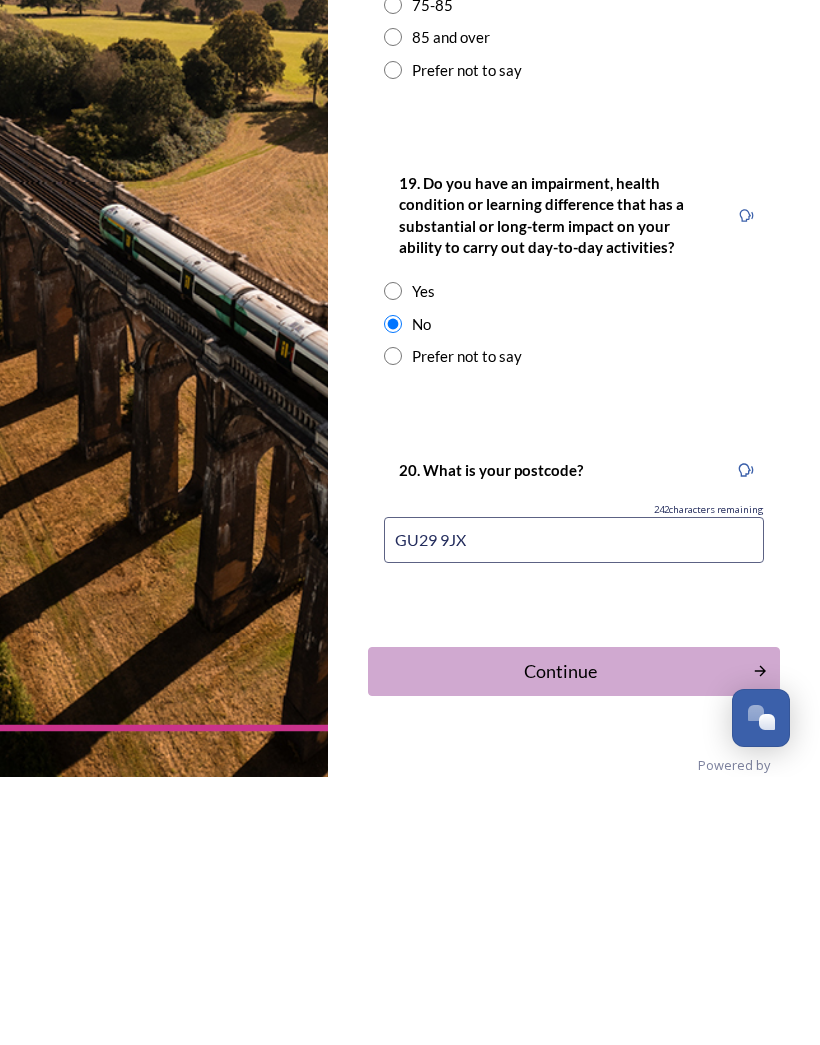 click on "Continue" at bounding box center [560, 939] 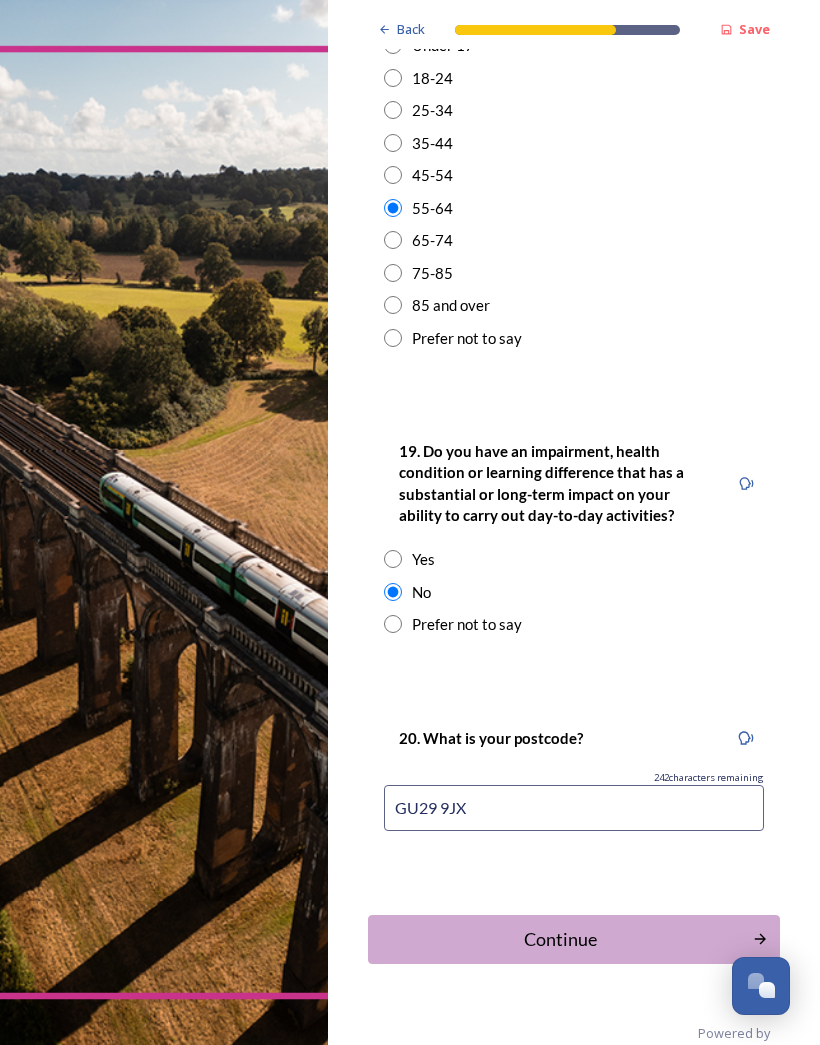 scroll, scrollTop: 0, scrollLeft: 0, axis: both 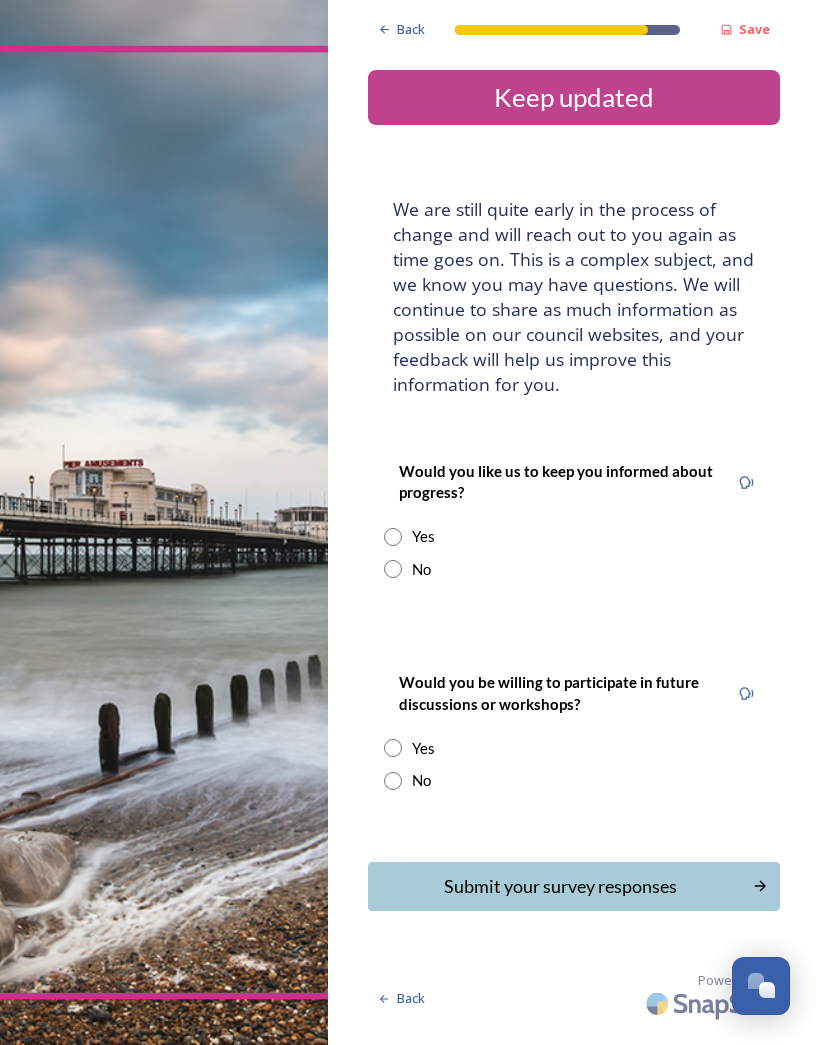 click at bounding box center (393, 781) 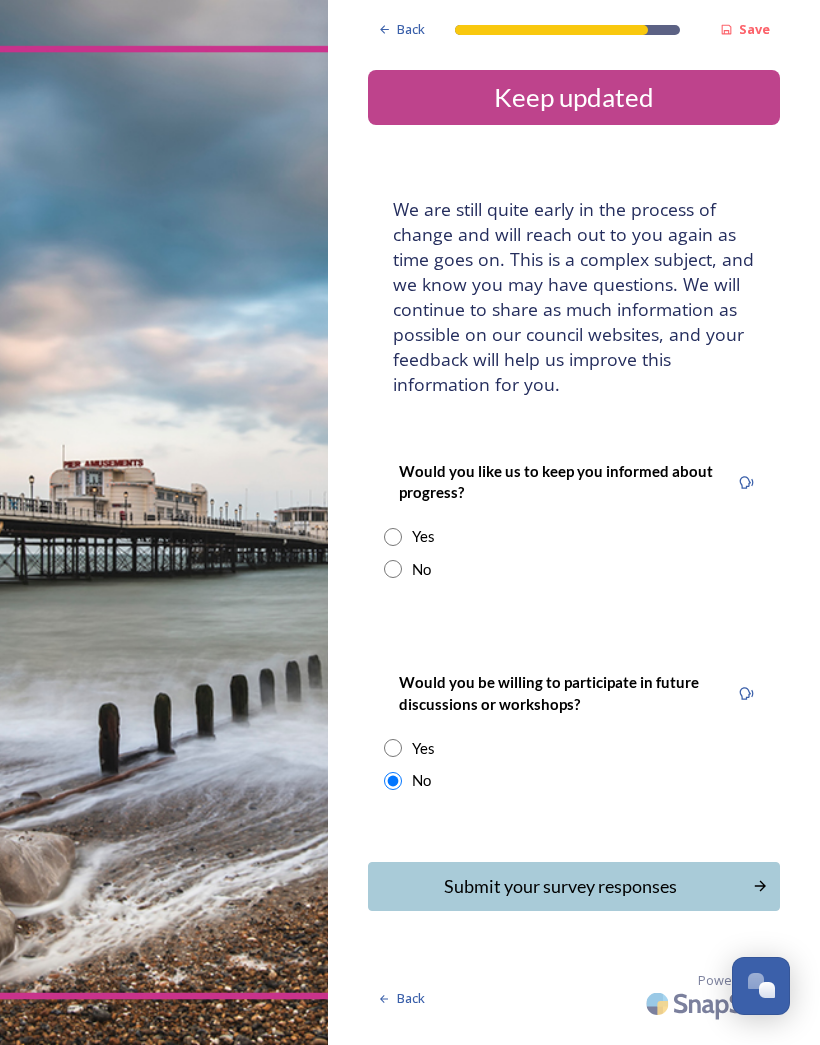 click at bounding box center (393, 537) 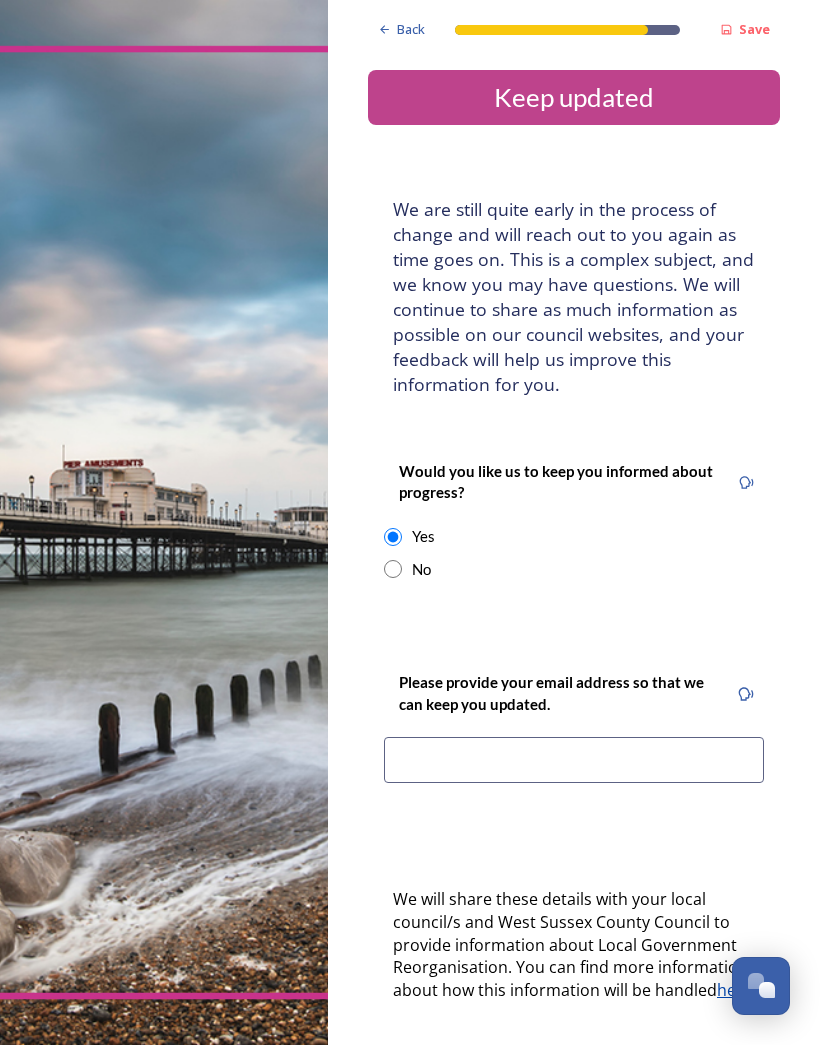 click at bounding box center [393, 569] 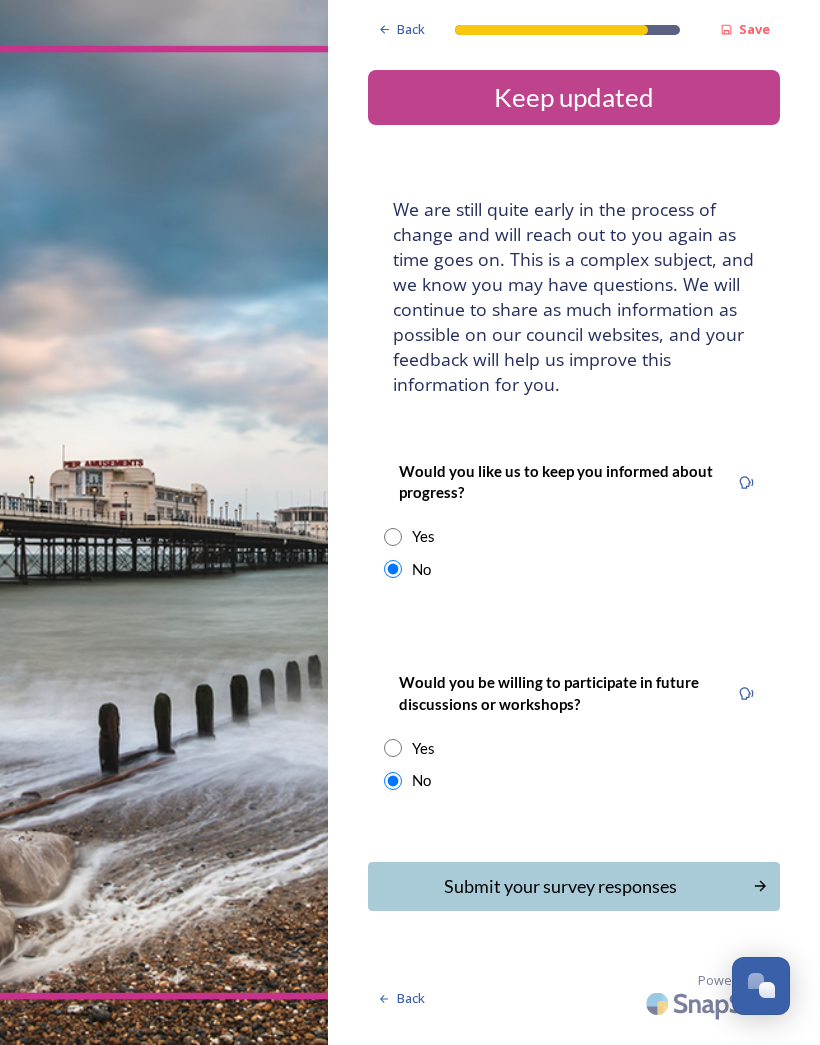 click on "Submit your survey responses" at bounding box center [560, 886] 